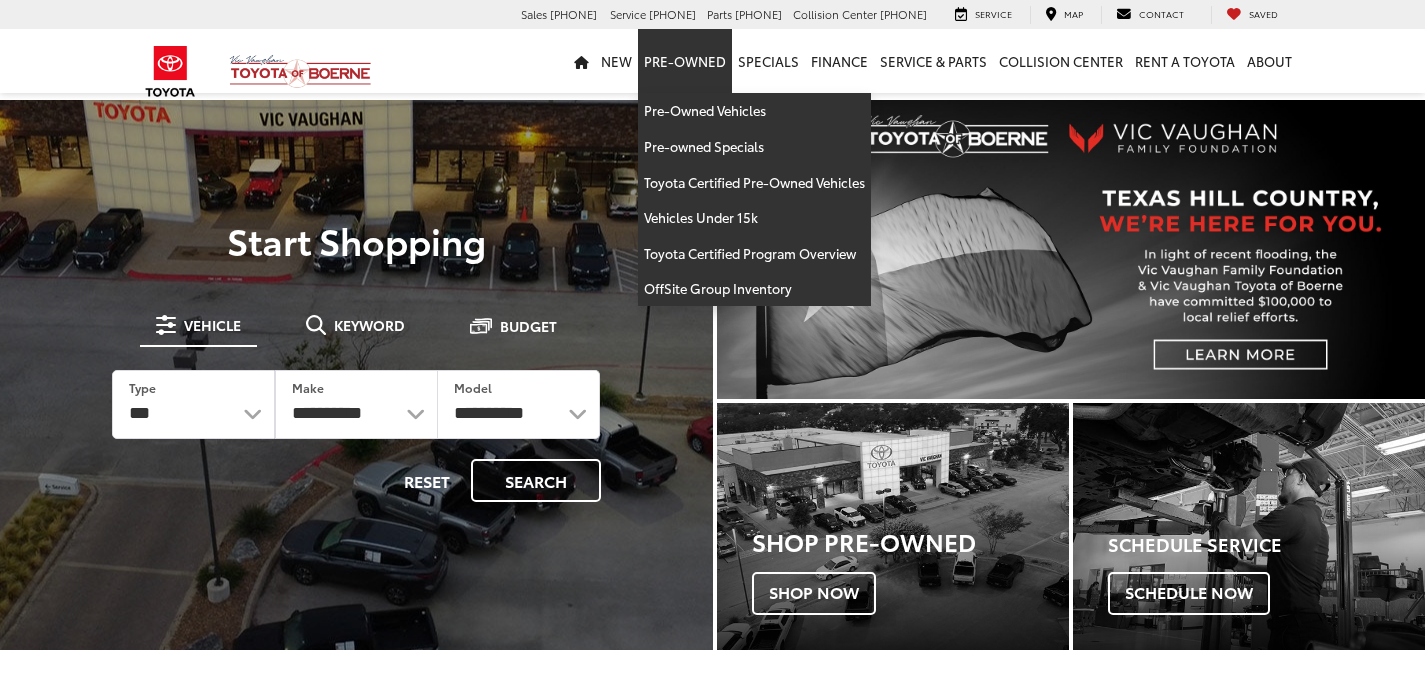 scroll, scrollTop: 0, scrollLeft: 0, axis: both 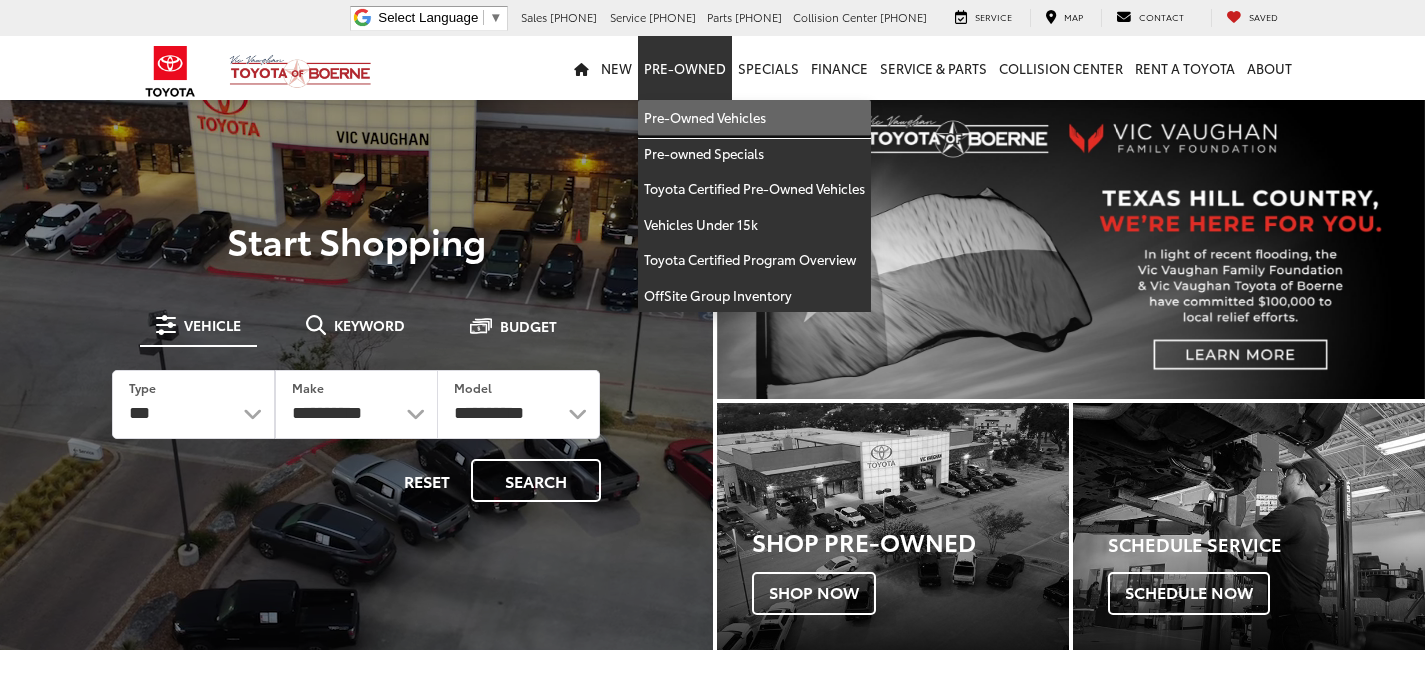 click on "Pre-Owned Vehicles" at bounding box center (754, 118) 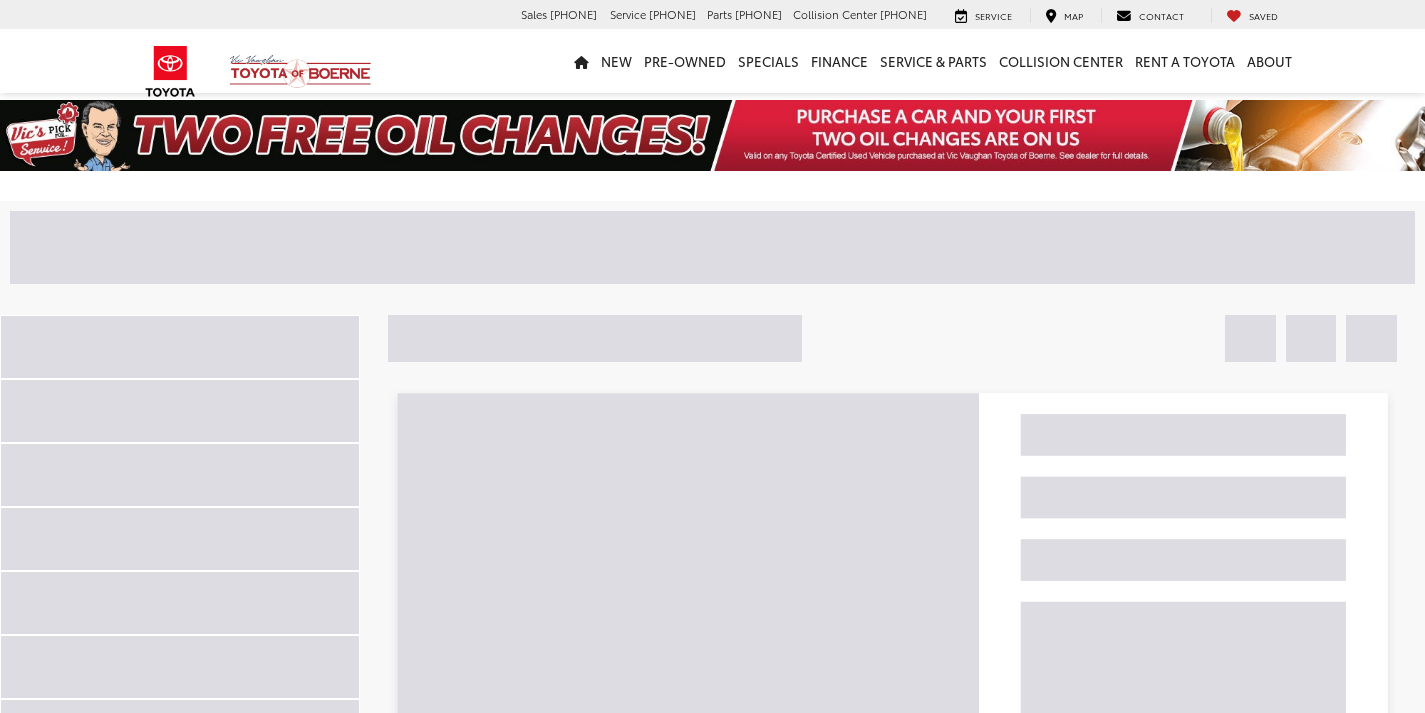 scroll, scrollTop: 0, scrollLeft: 0, axis: both 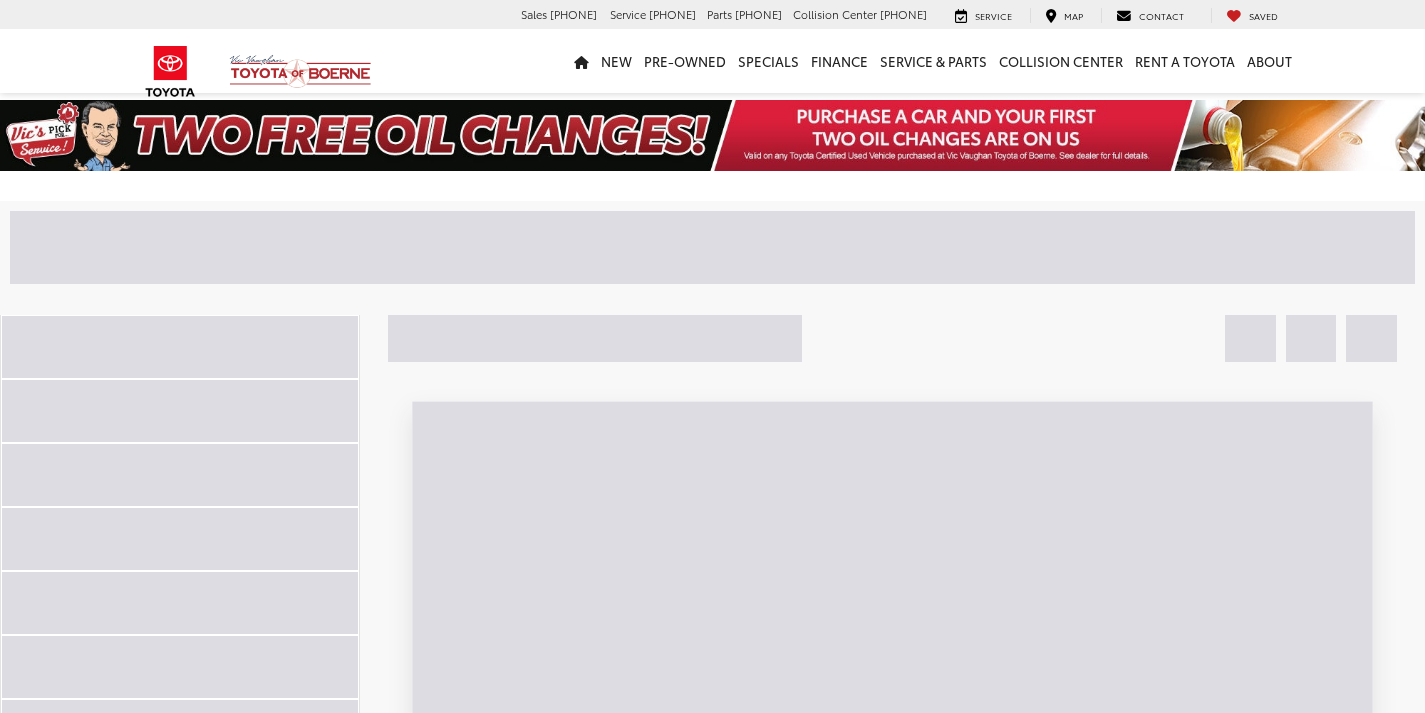 click at bounding box center (502, 247) 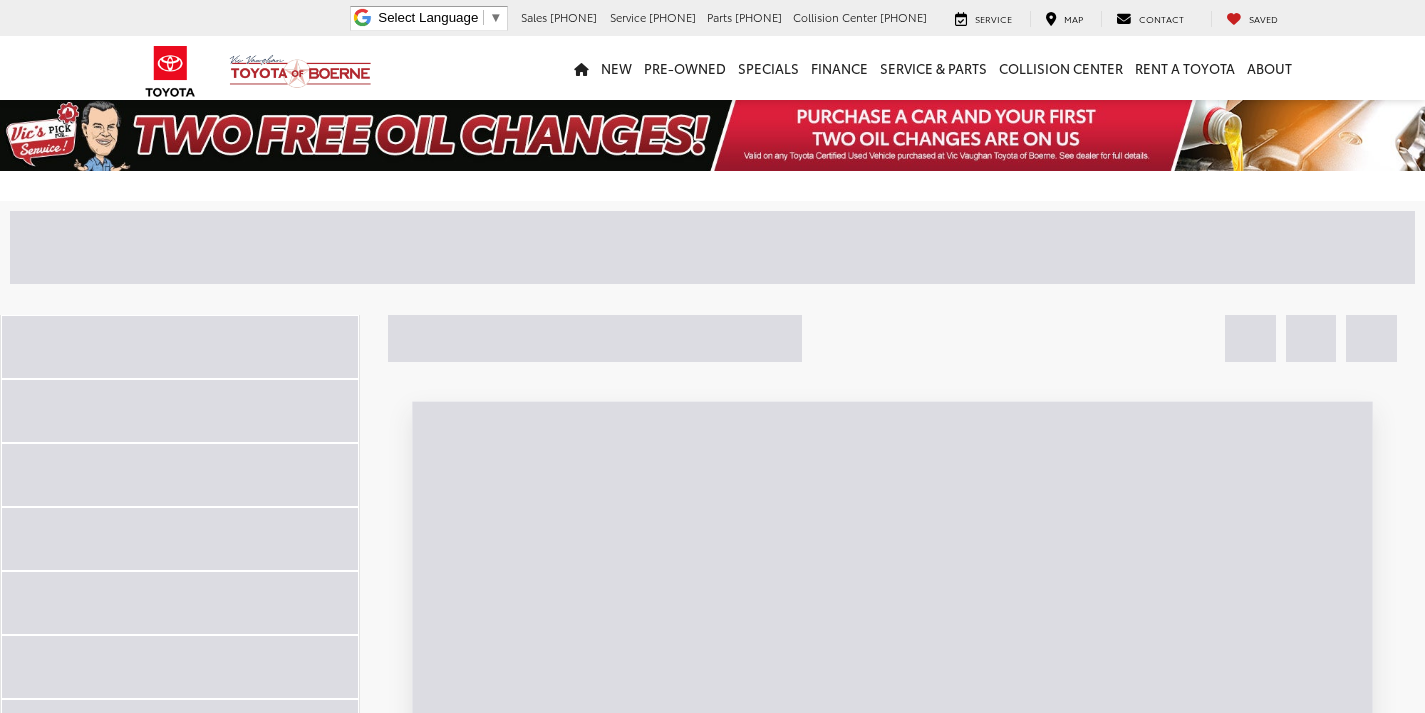 scroll, scrollTop: 0, scrollLeft: 0, axis: both 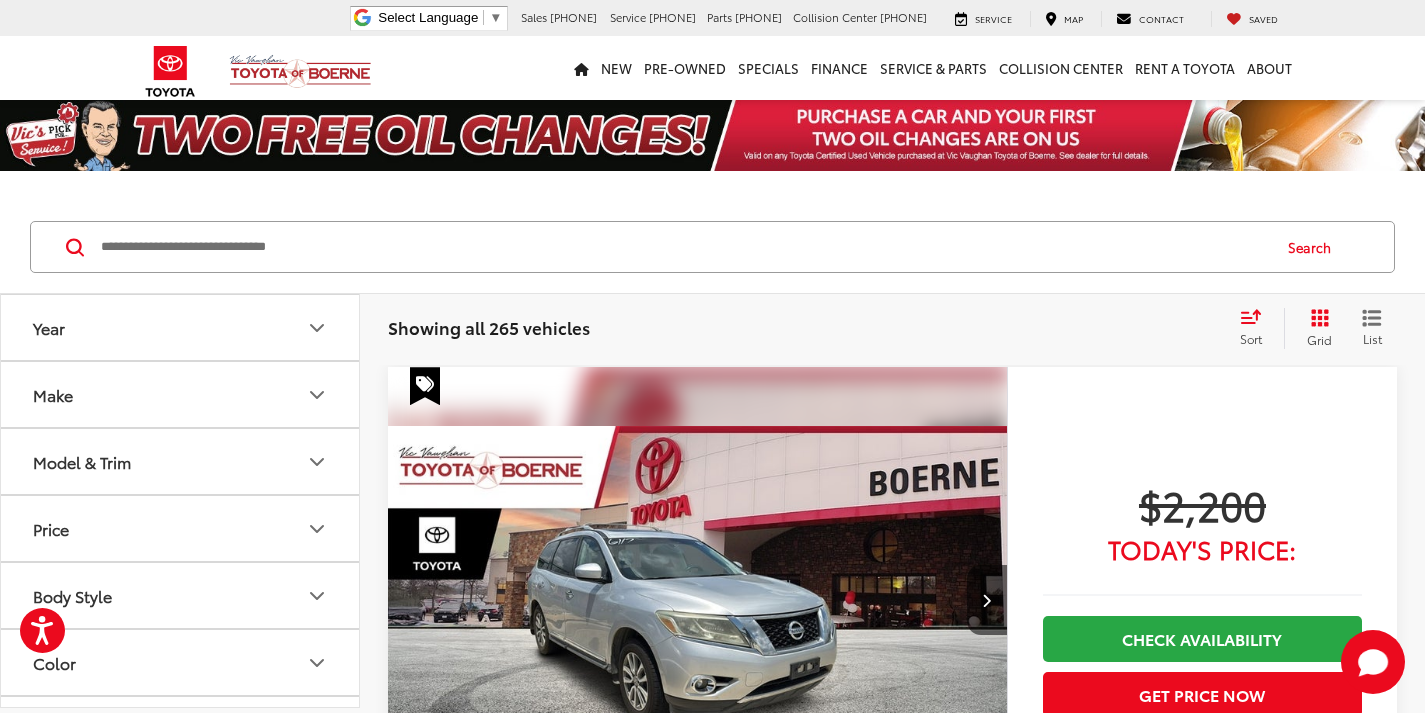 drag, startPoint x: 672, startPoint y: 217, endPoint x: 668, endPoint y: 240, distance: 23.345236 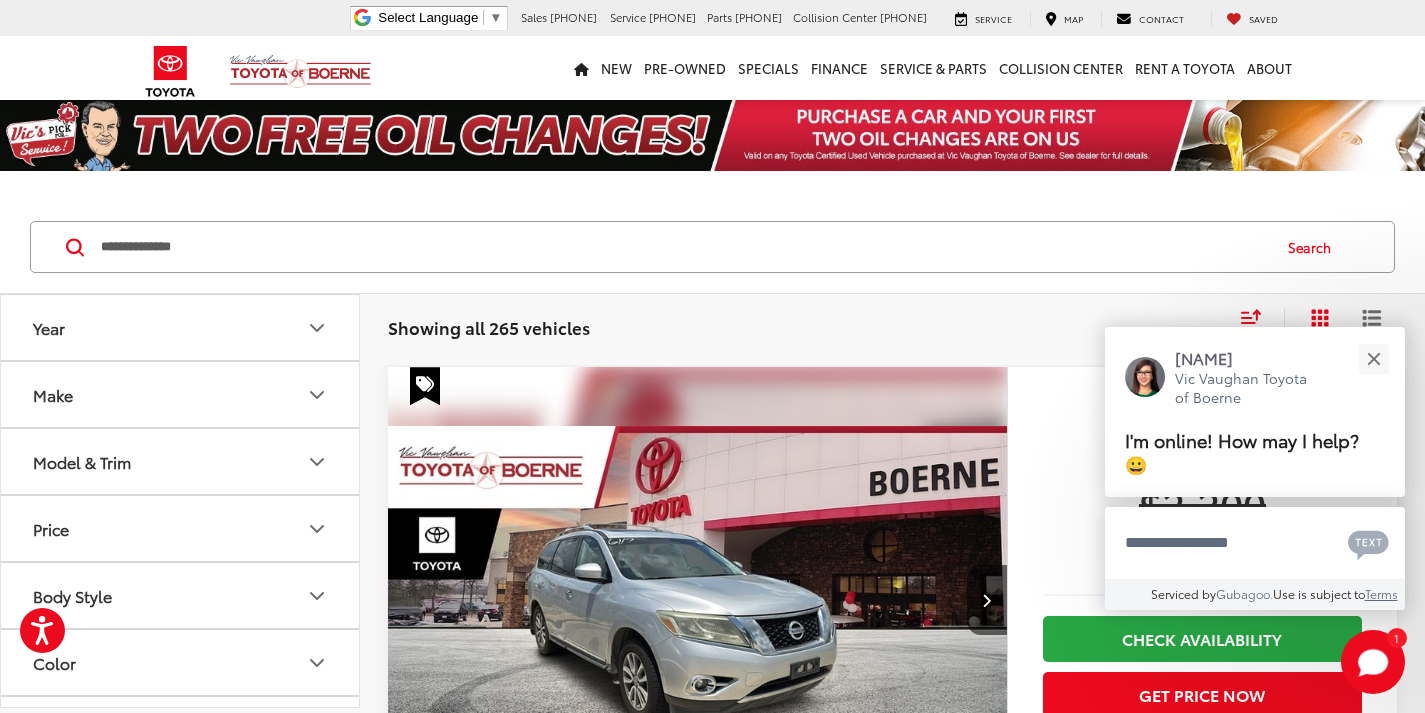 click on "Search" at bounding box center [1314, 247] 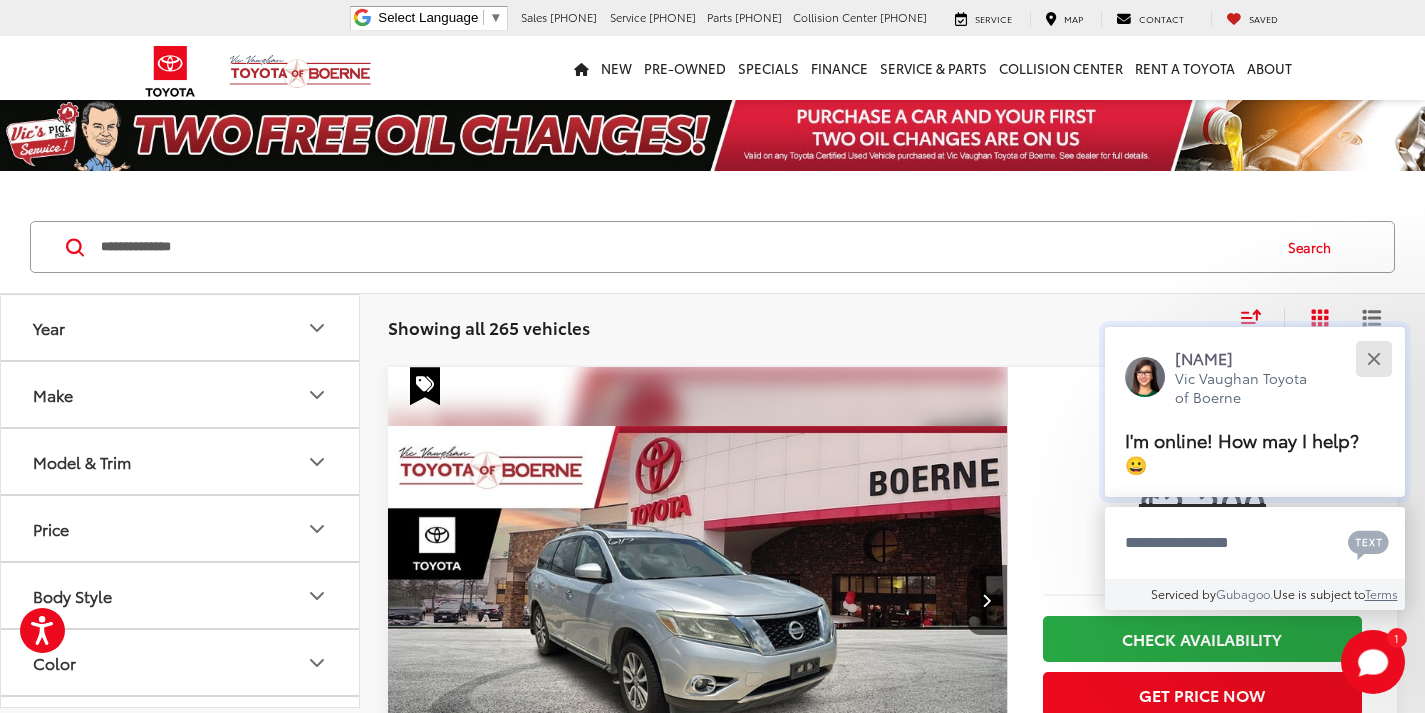 click at bounding box center [1373, 358] 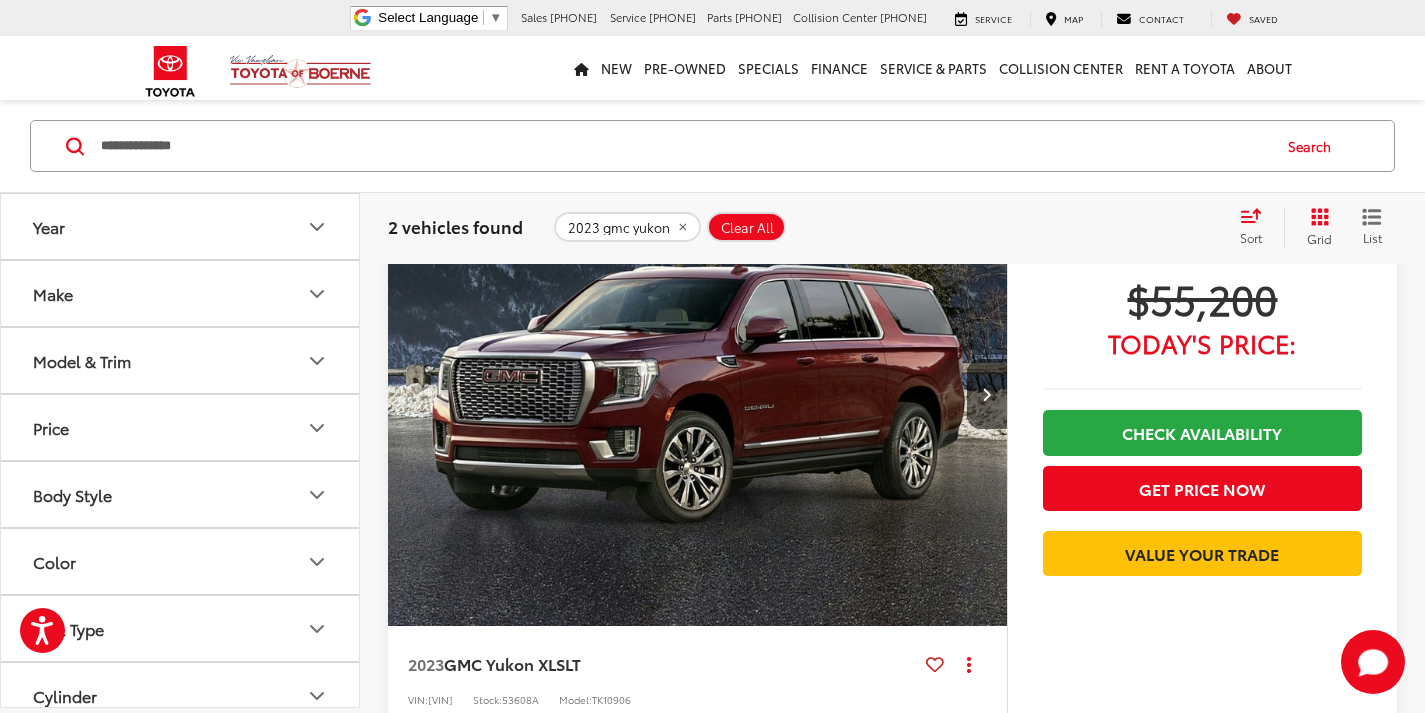 scroll, scrollTop: 400, scrollLeft: 0, axis: vertical 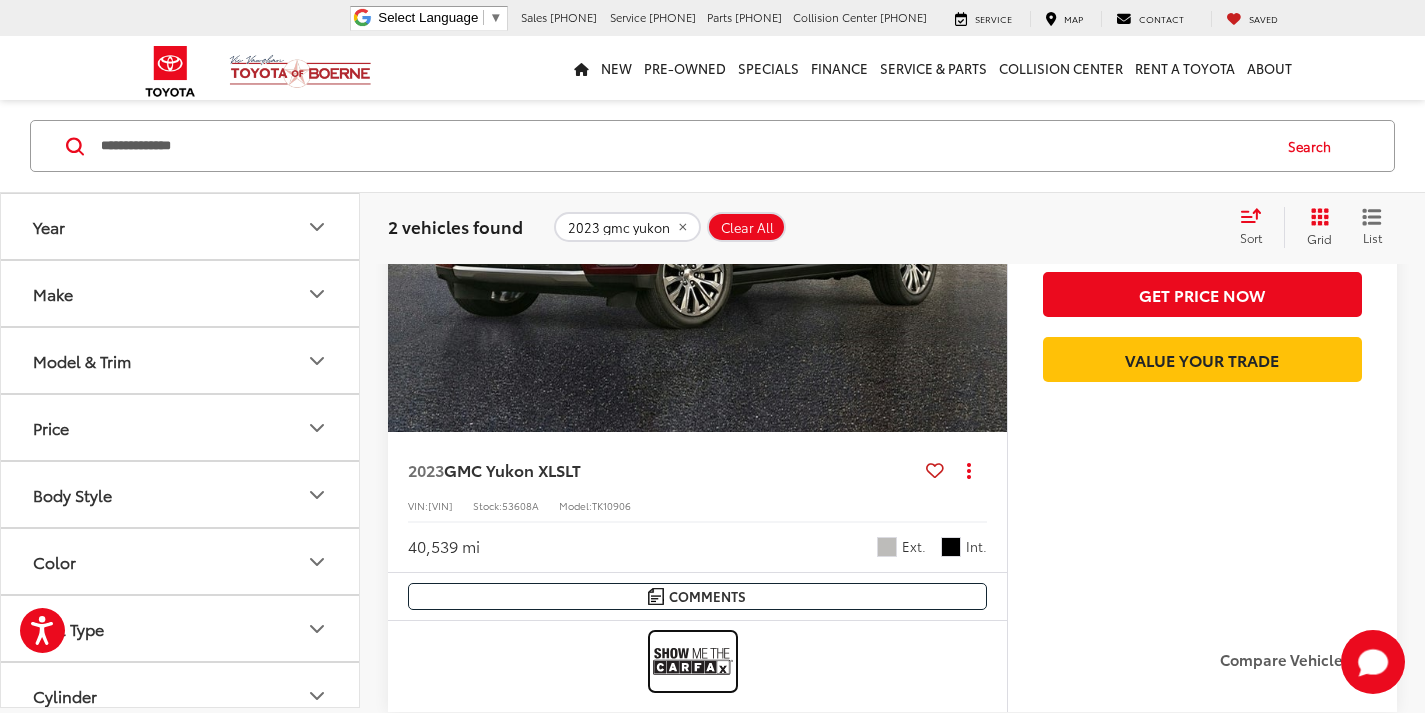 click at bounding box center (693, 661) 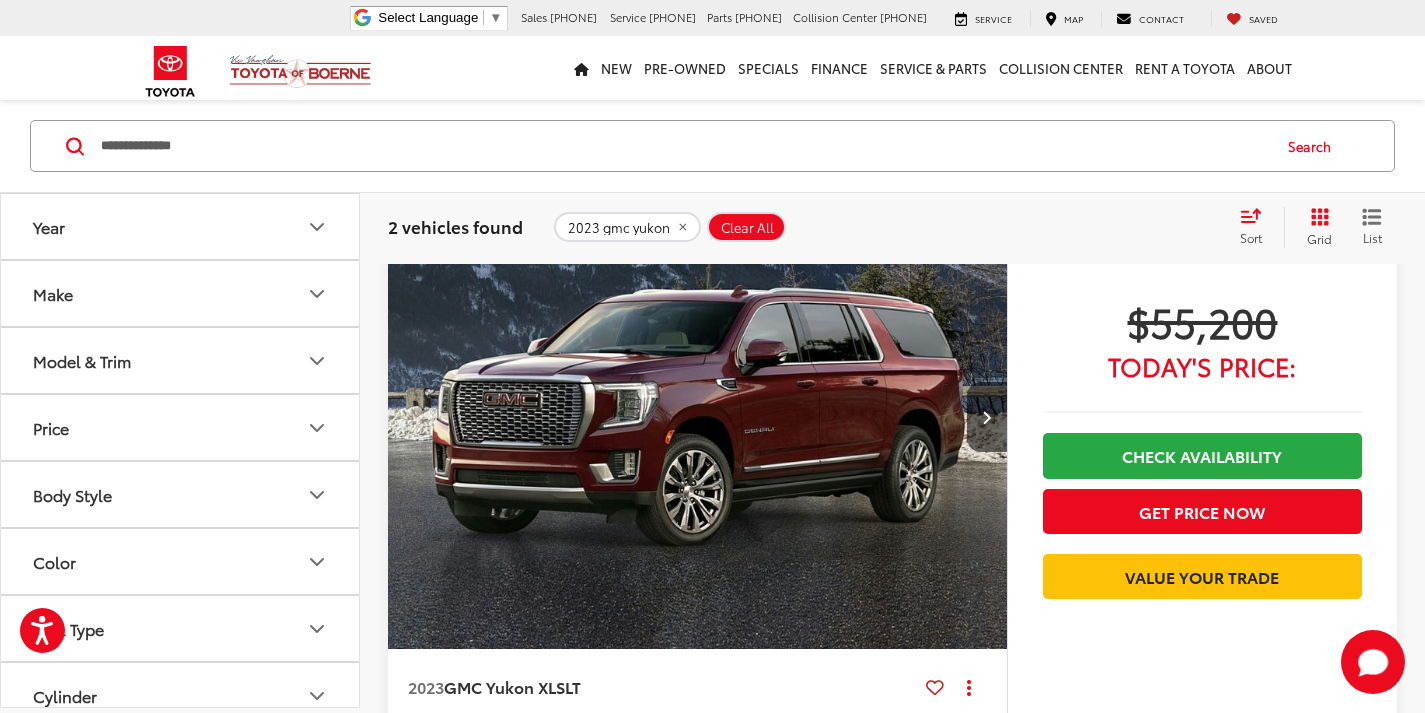 scroll, scrollTop: 0, scrollLeft: 0, axis: both 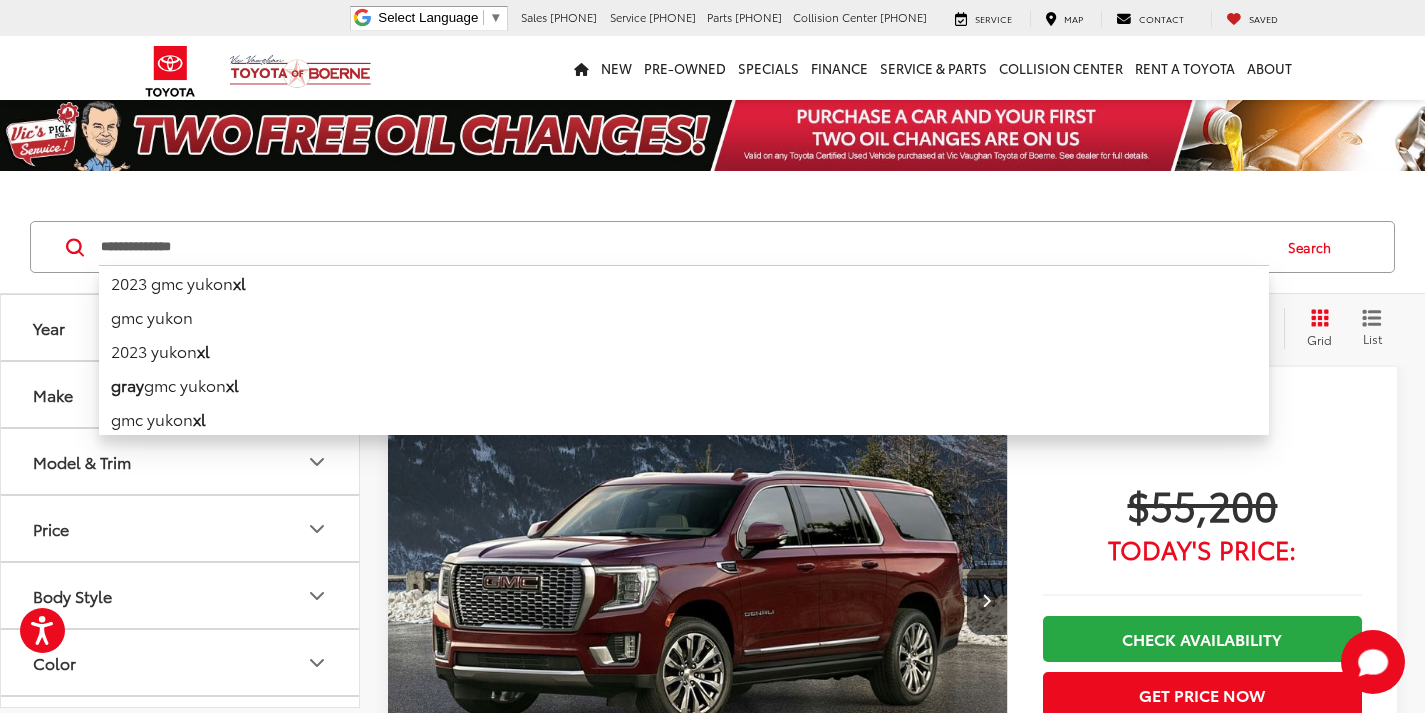 drag, startPoint x: 347, startPoint y: 247, endPoint x: 0, endPoint y: 230, distance: 347.41617 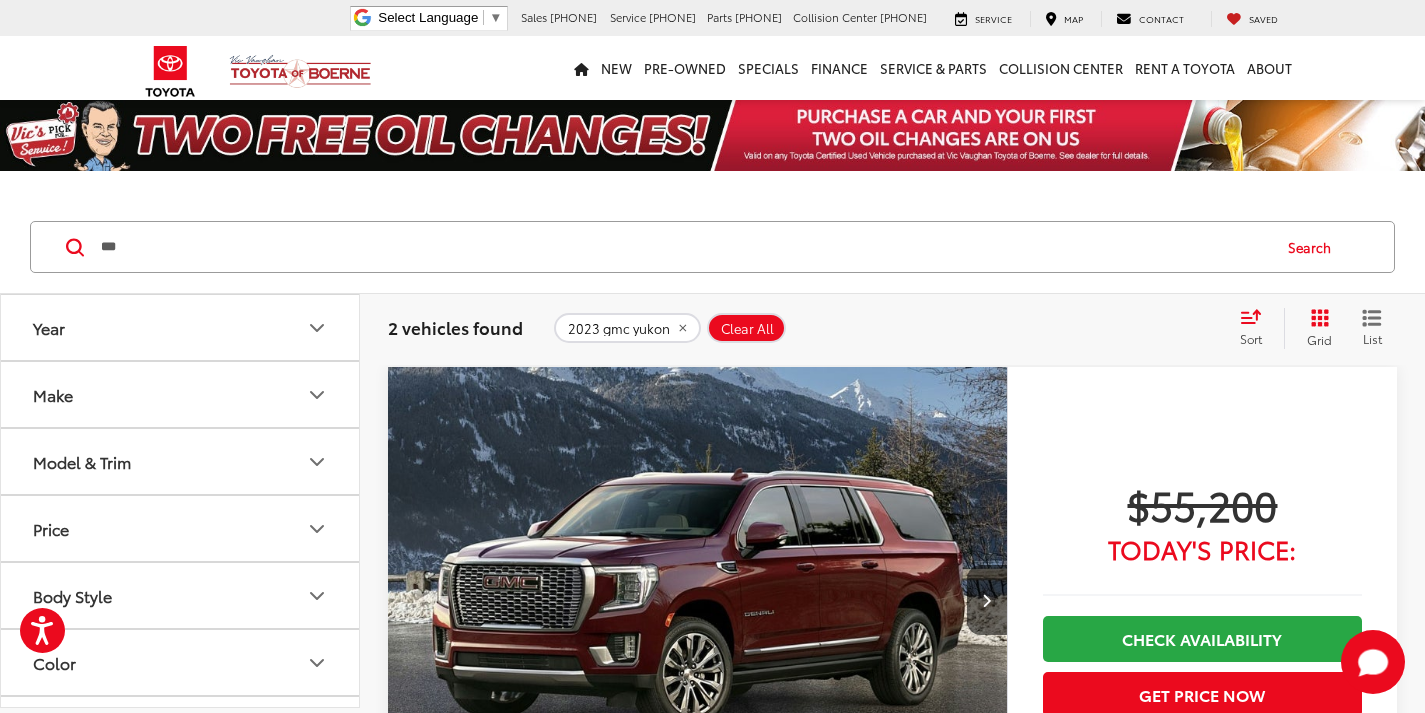 type on "***" 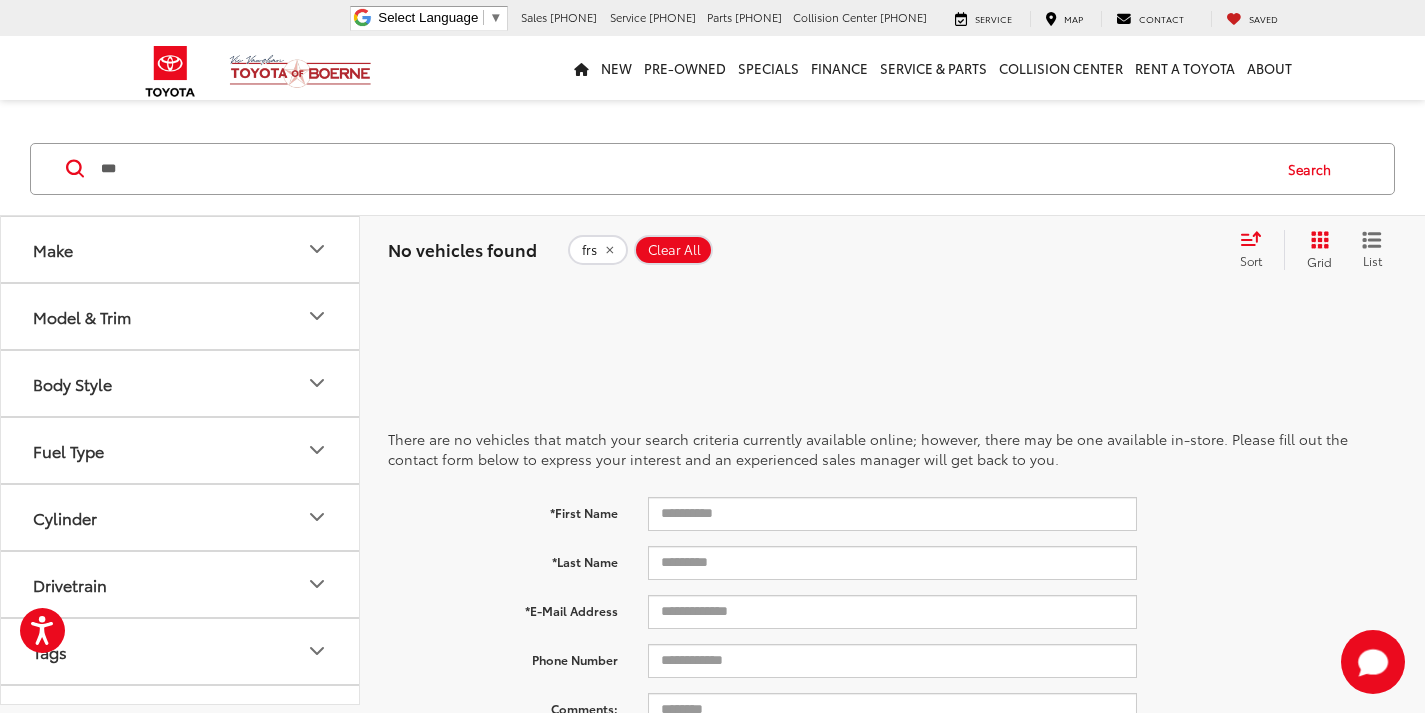 scroll, scrollTop: 0, scrollLeft: 0, axis: both 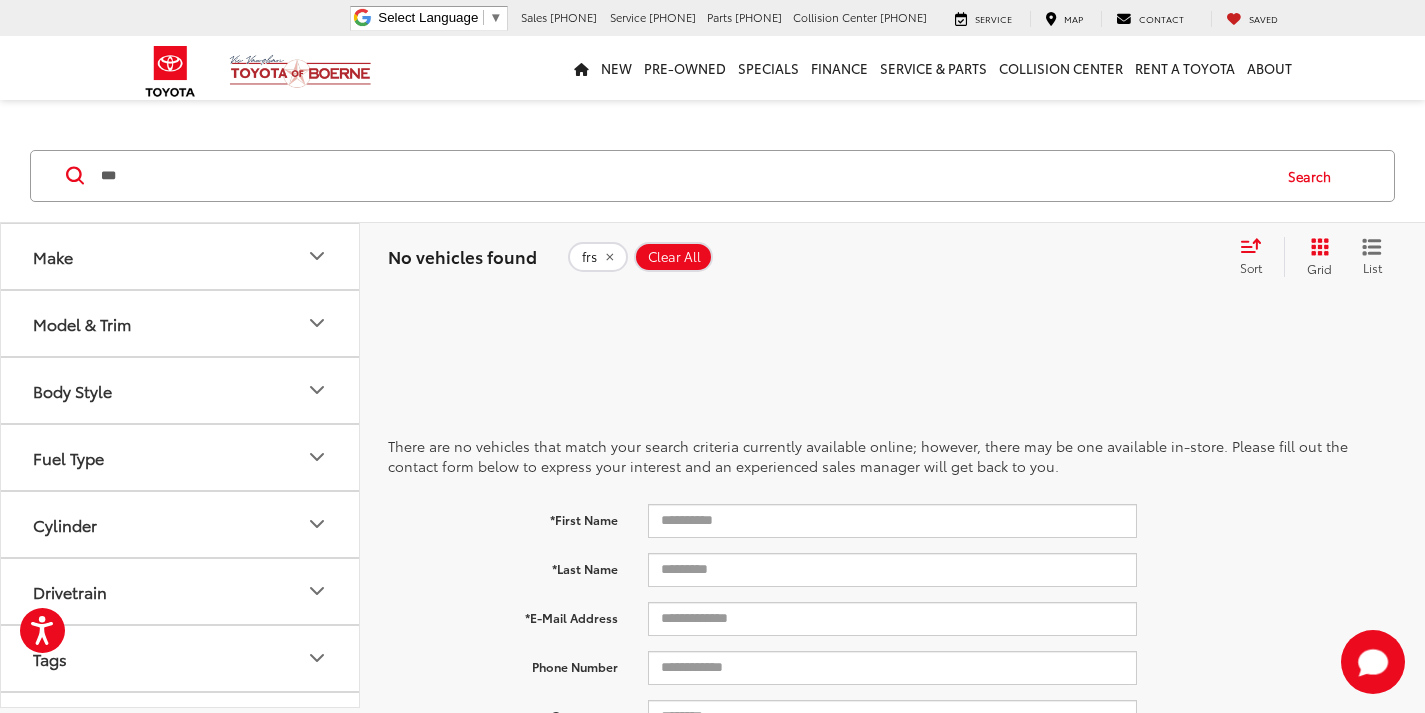 click on "Clear All" at bounding box center [674, 257] 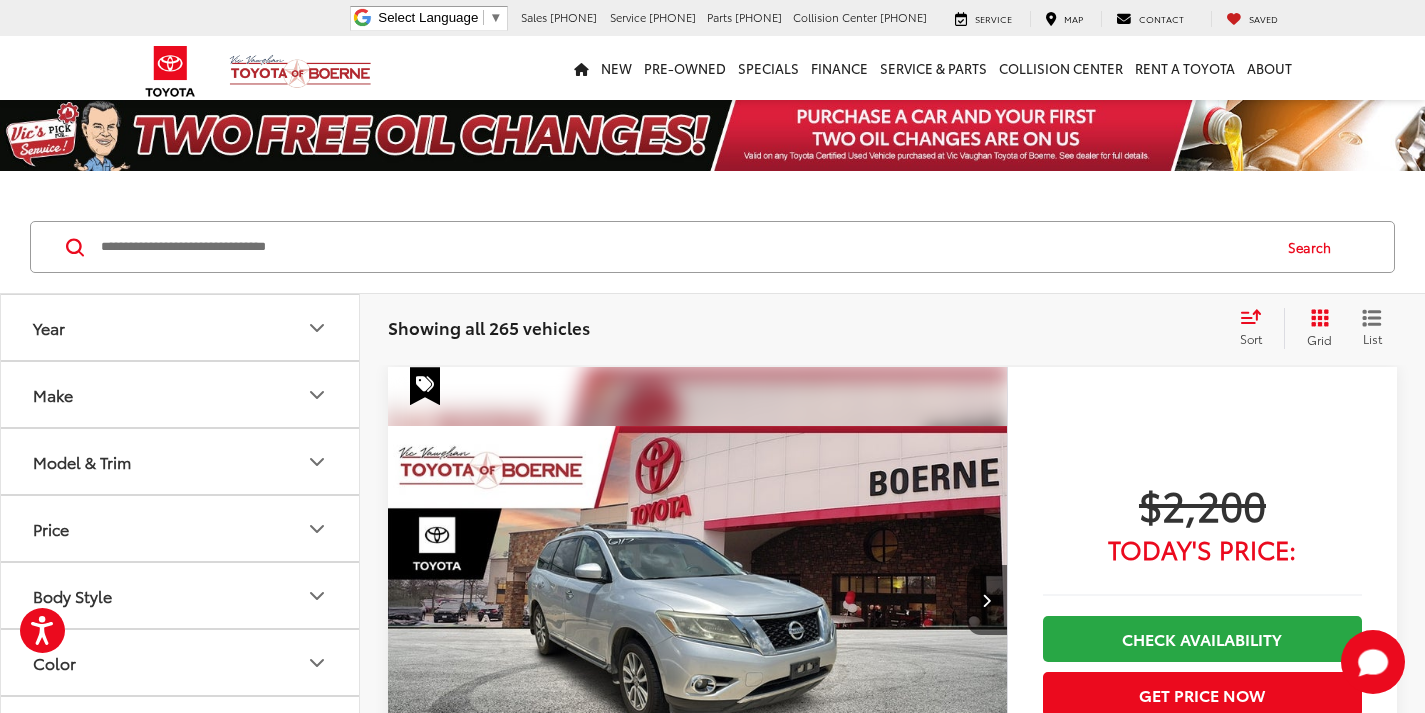 click at bounding box center (684, 247) 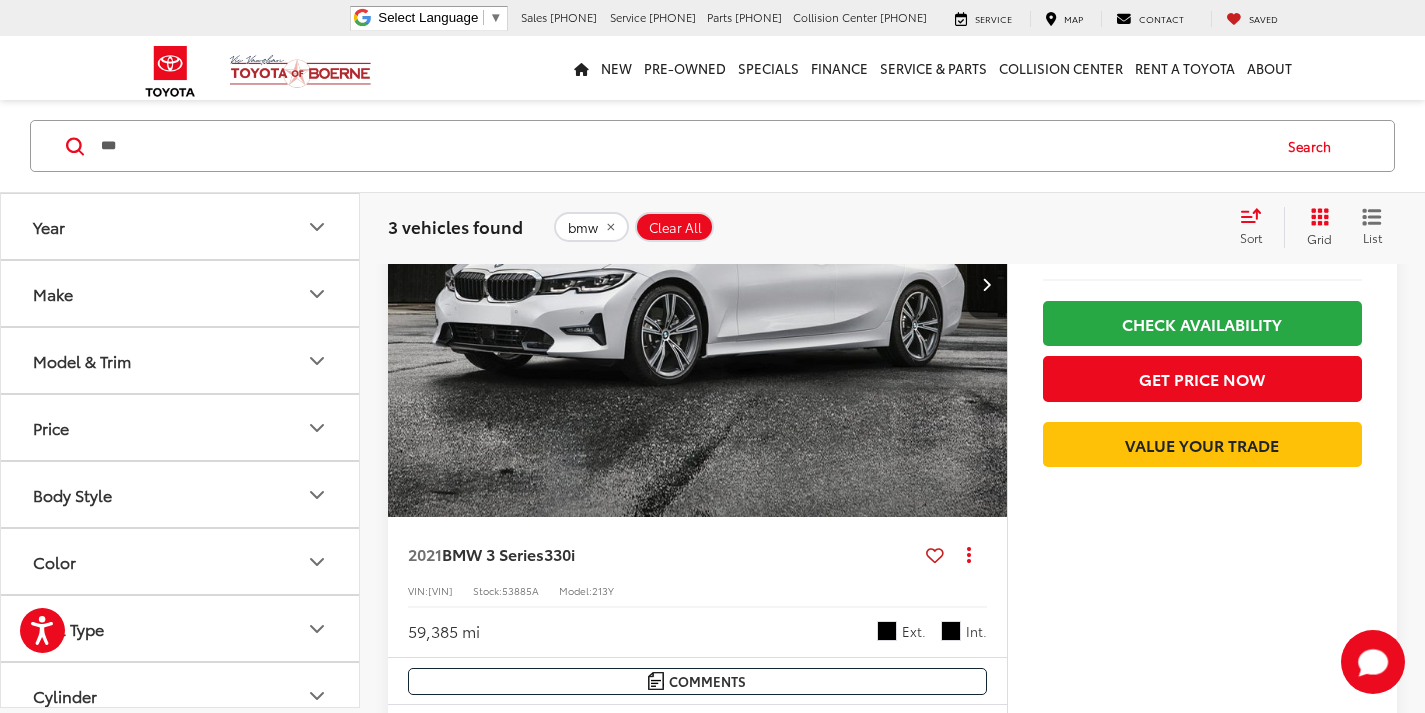 scroll, scrollTop: 1400, scrollLeft: 0, axis: vertical 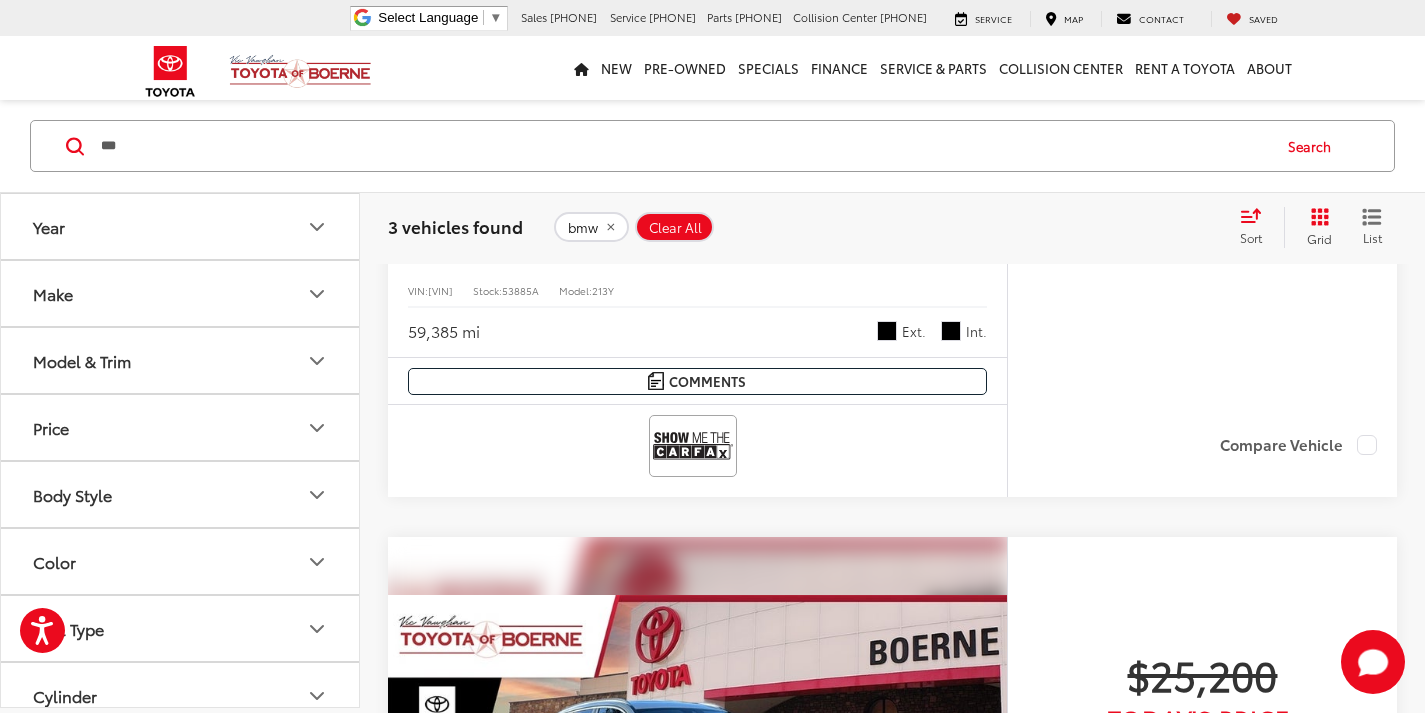click on "$25,200
Today's Price:
Check Availability
Get Price Now
Value Your Trade" at bounding box center [1202, 892] 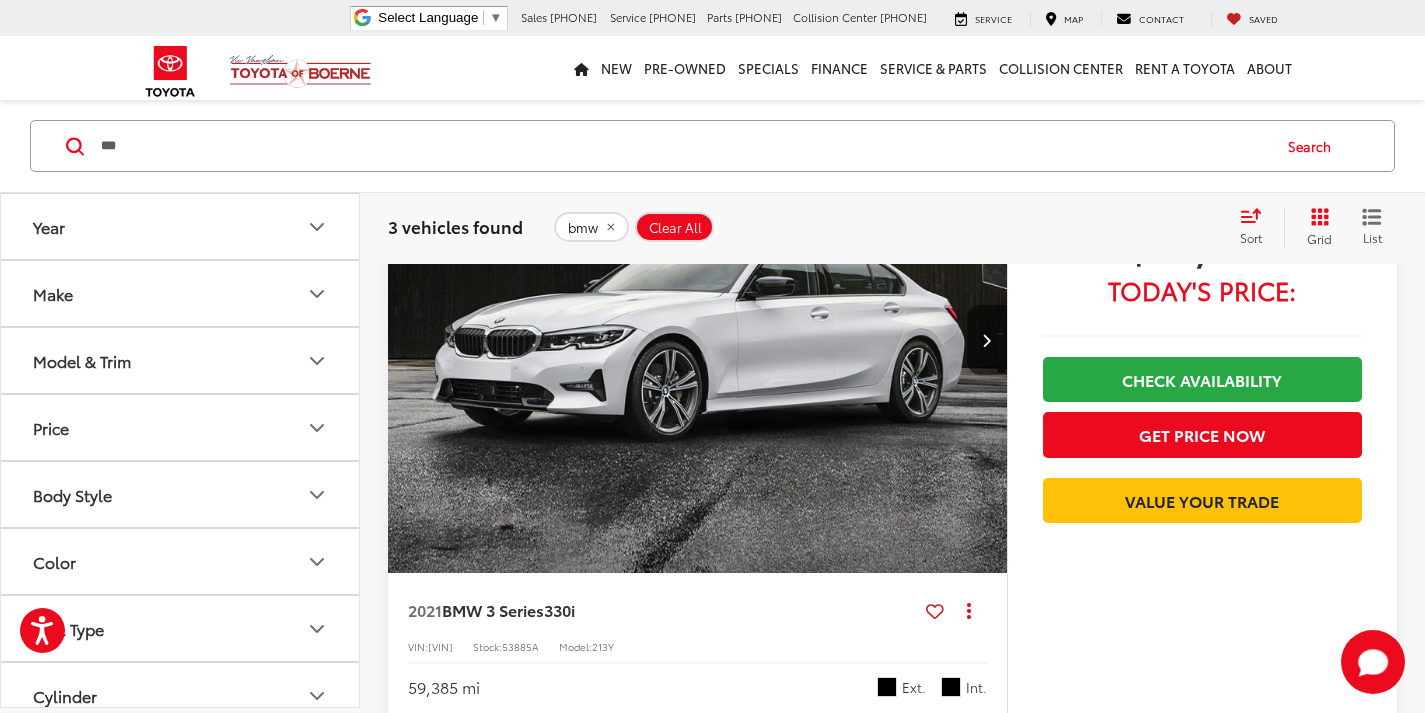 scroll, scrollTop: 1093, scrollLeft: 0, axis: vertical 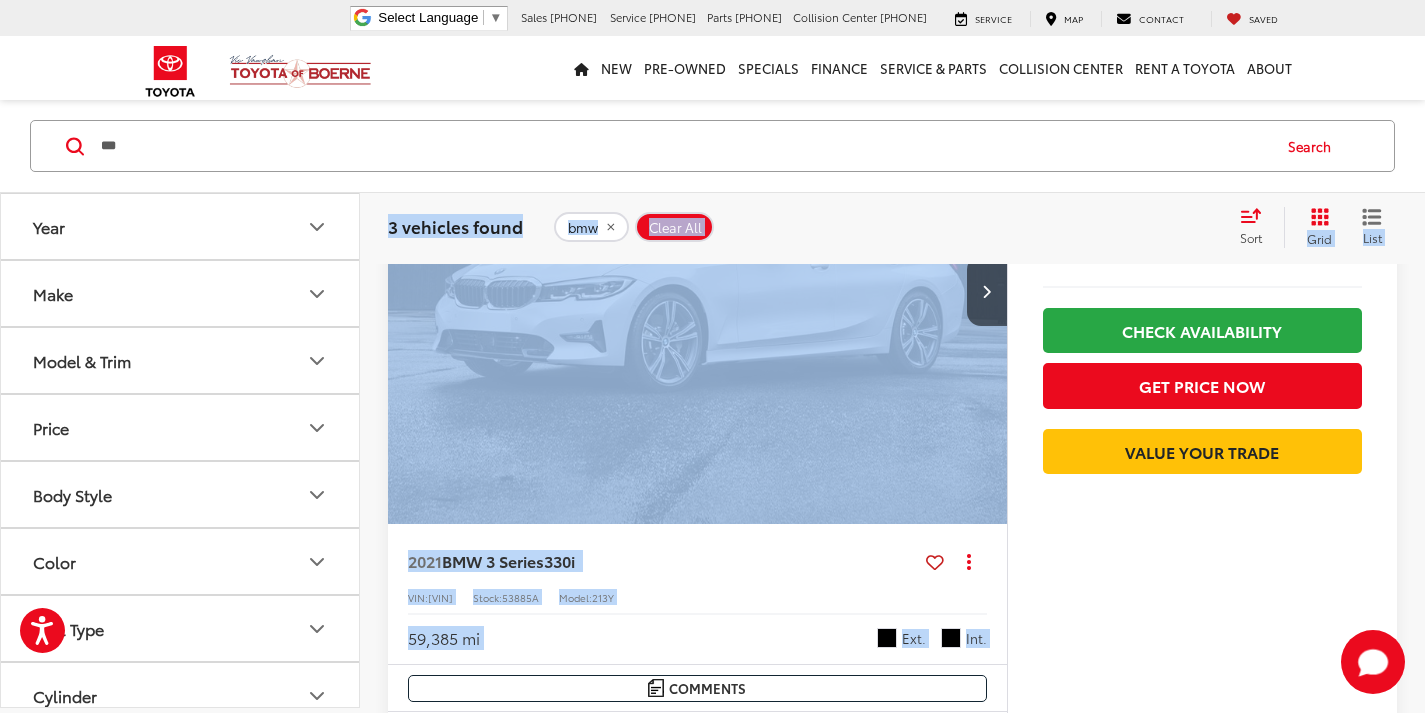 drag, startPoint x: 1082, startPoint y: 680, endPoint x: 382, endPoint y: 235, distance: 829.4727 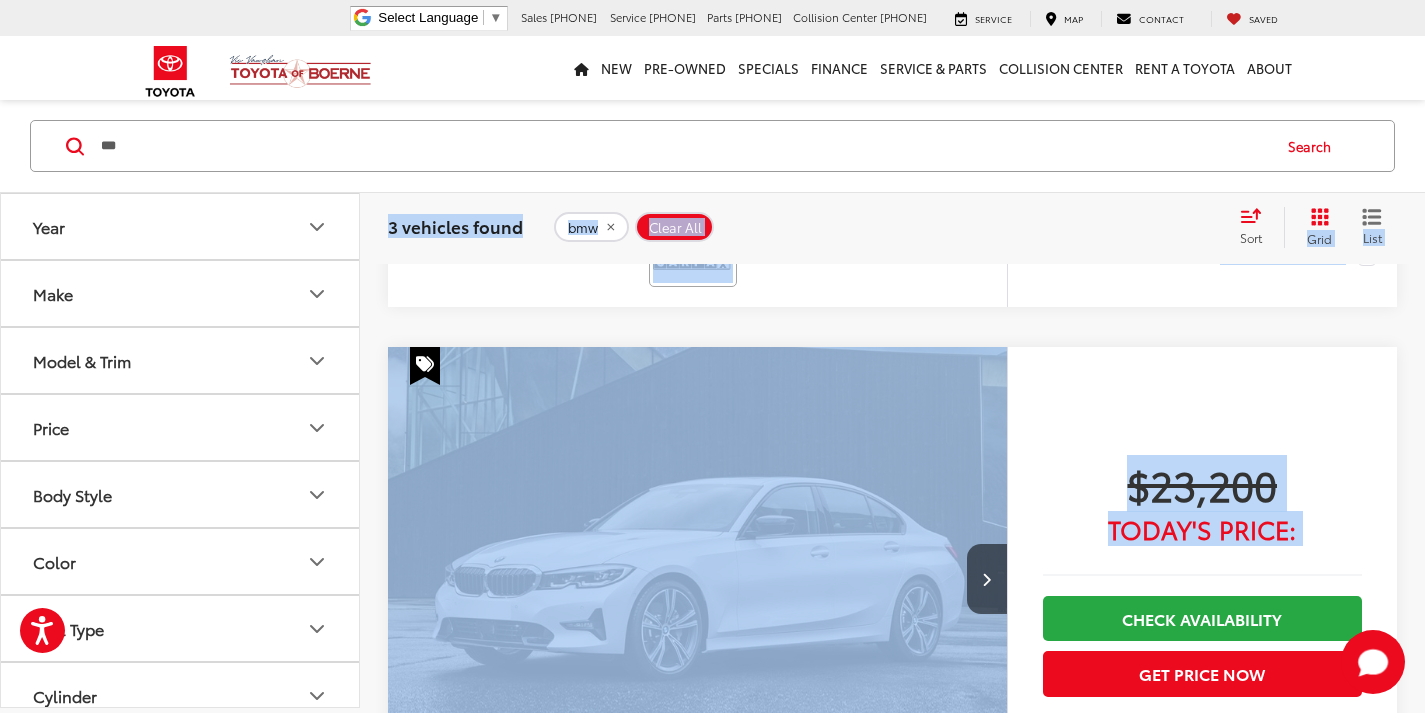 scroll, scrollTop: 793, scrollLeft: 0, axis: vertical 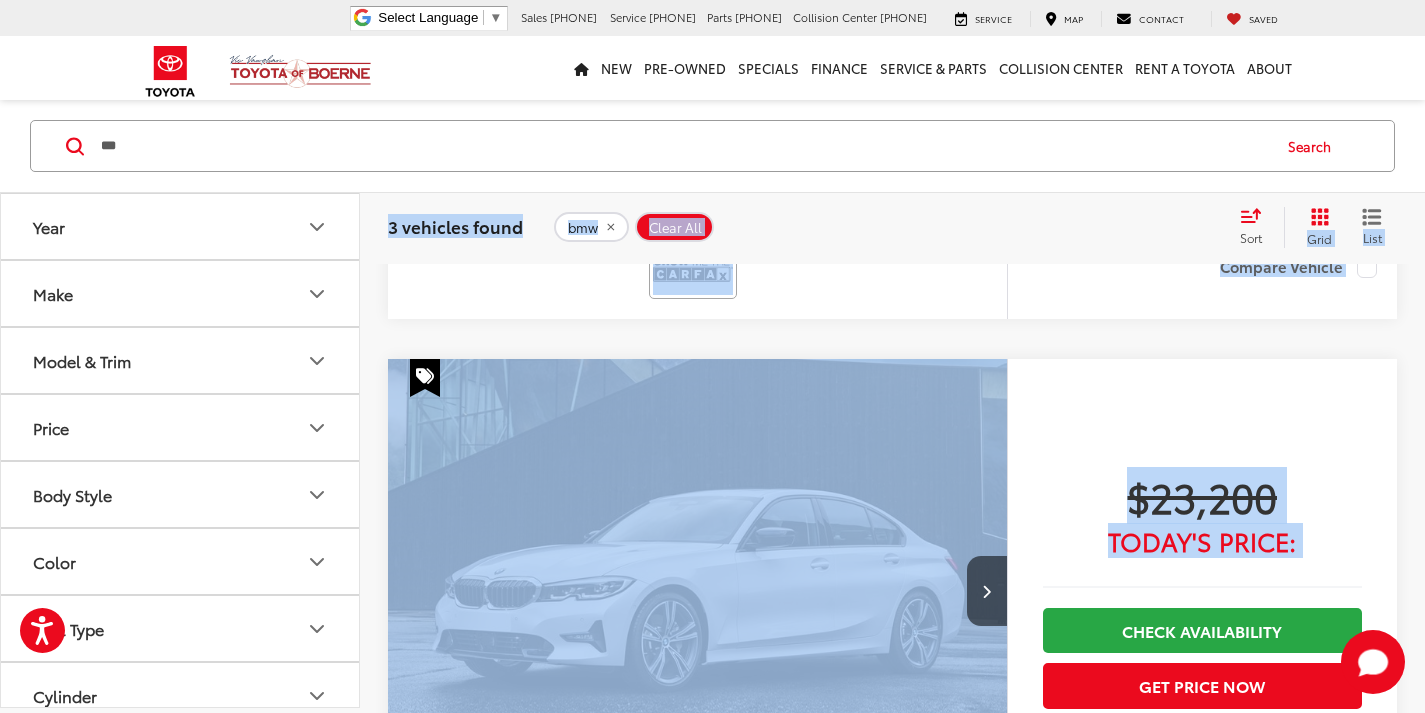click on "$23,200
Today's Price:
Check Availability
Get Price Now
Value Your Trade" at bounding box center [1202, 693] 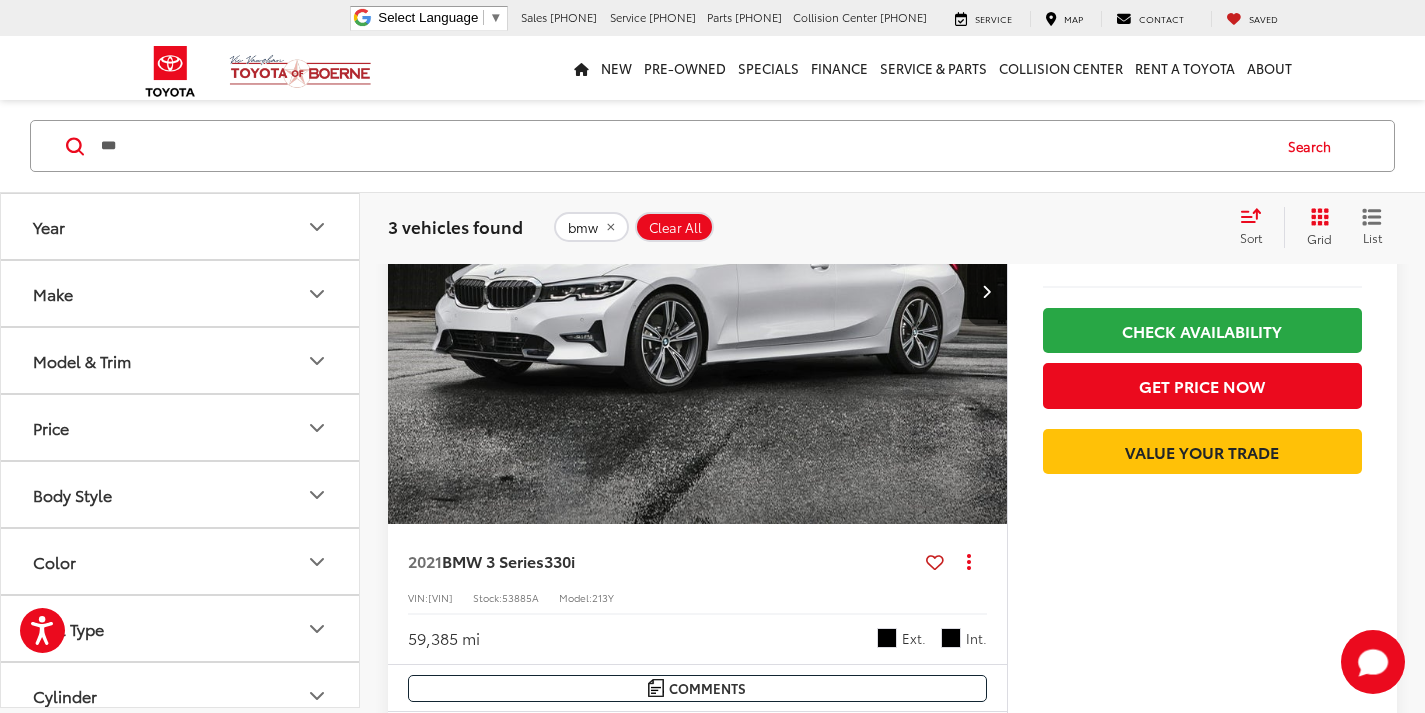scroll, scrollTop: 993, scrollLeft: 0, axis: vertical 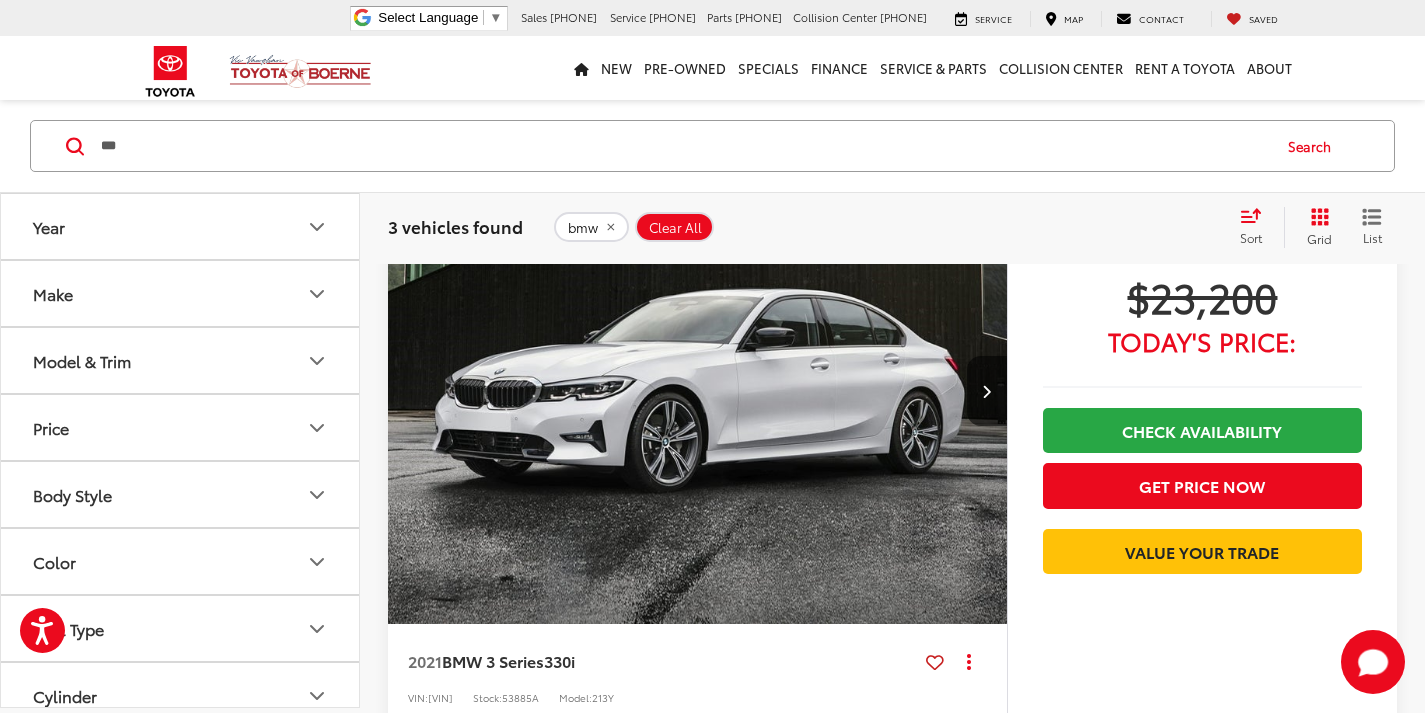 click on "$23,200
Today's Price:
Check Availability
Get Price Now
Value Your Trade" at bounding box center (1202, 493) 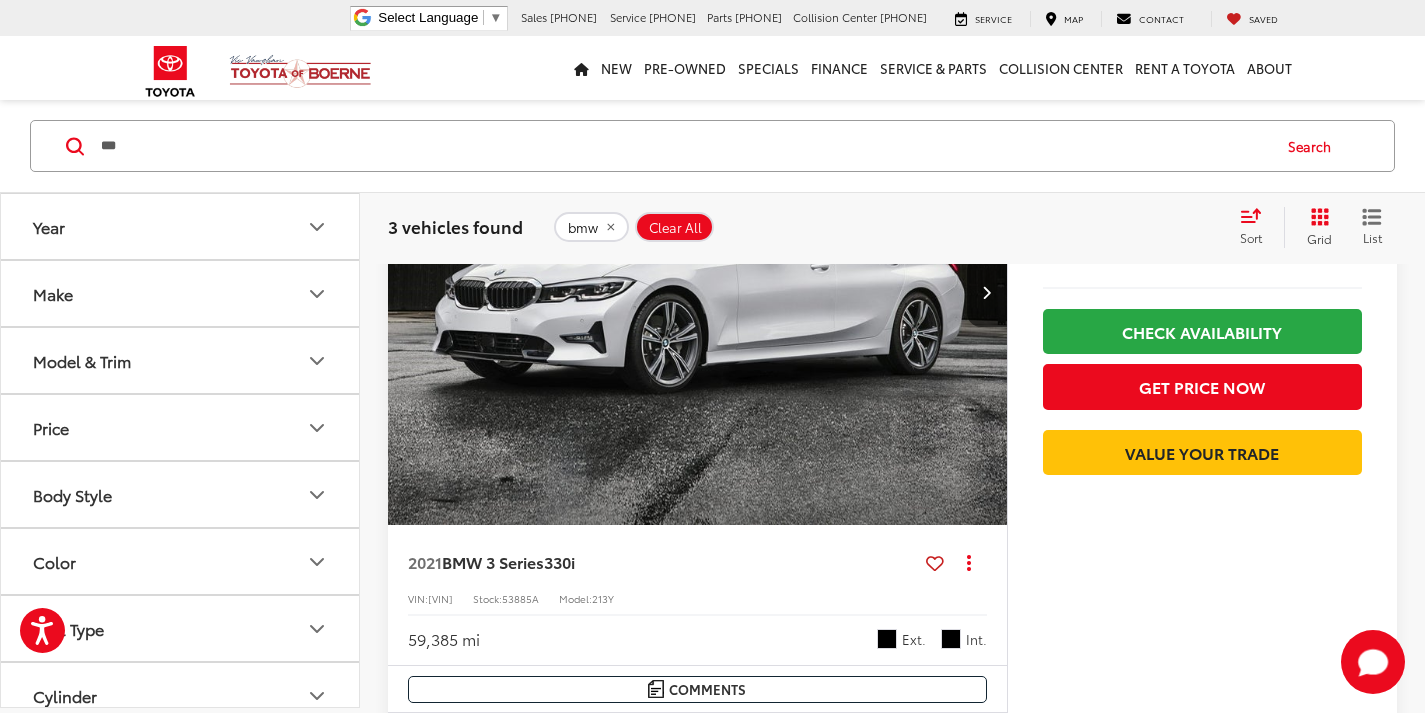 scroll, scrollTop: 993, scrollLeft: 0, axis: vertical 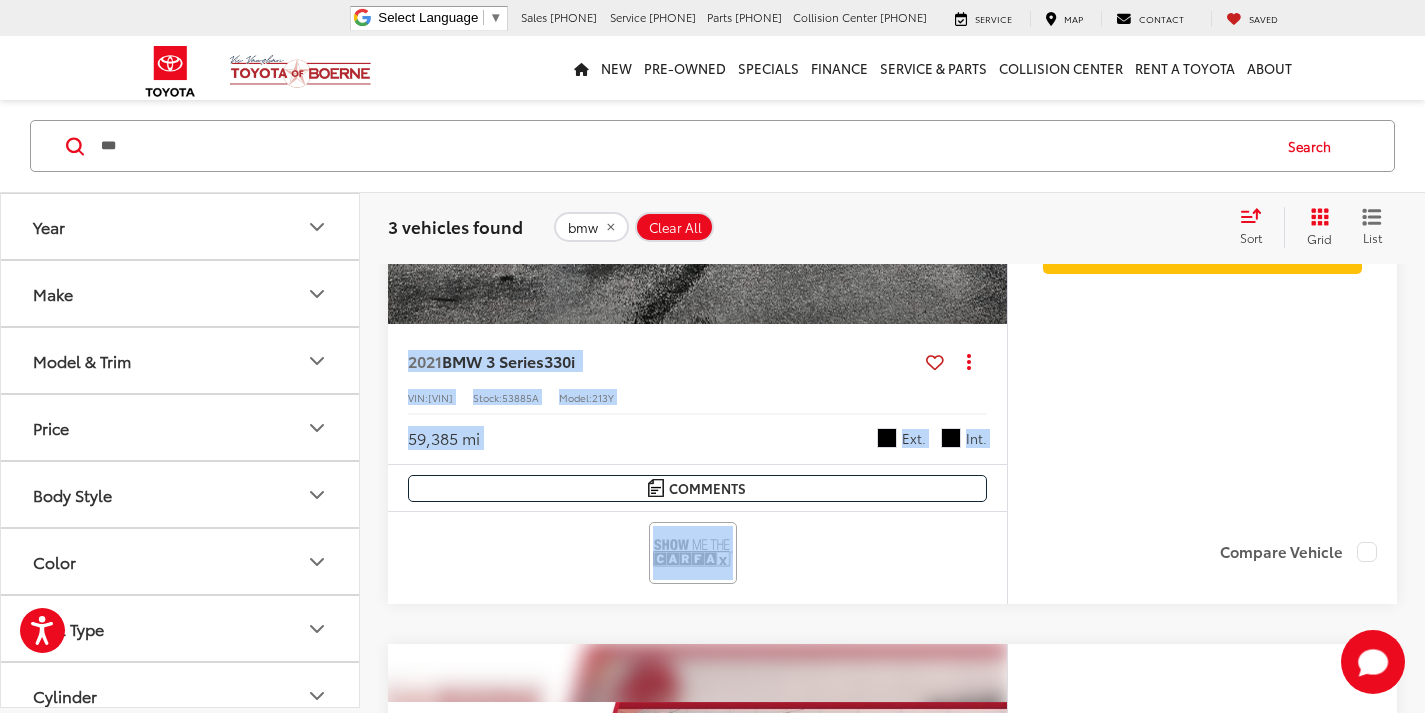 drag, startPoint x: 1001, startPoint y: 565, endPoint x: 386, endPoint y: 360, distance: 648.2669 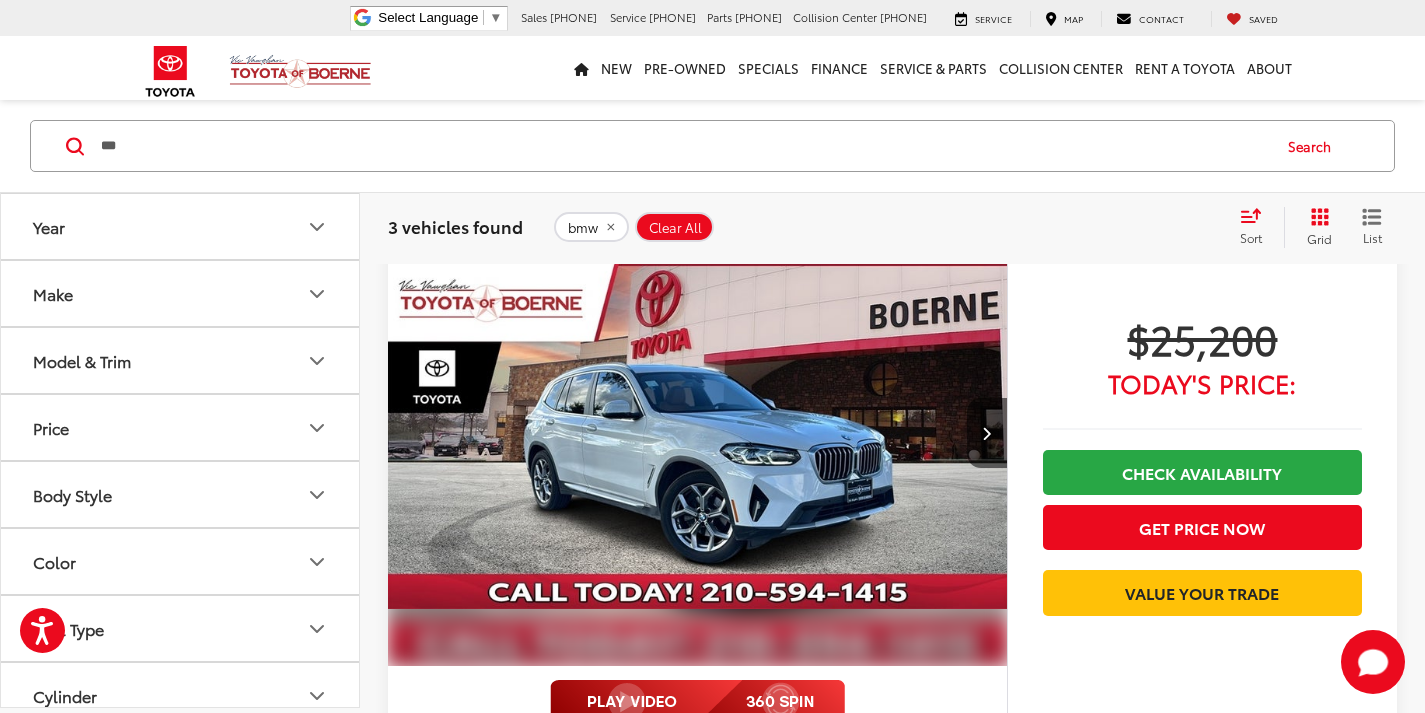 scroll, scrollTop: 1493, scrollLeft: 0, axis: vertical 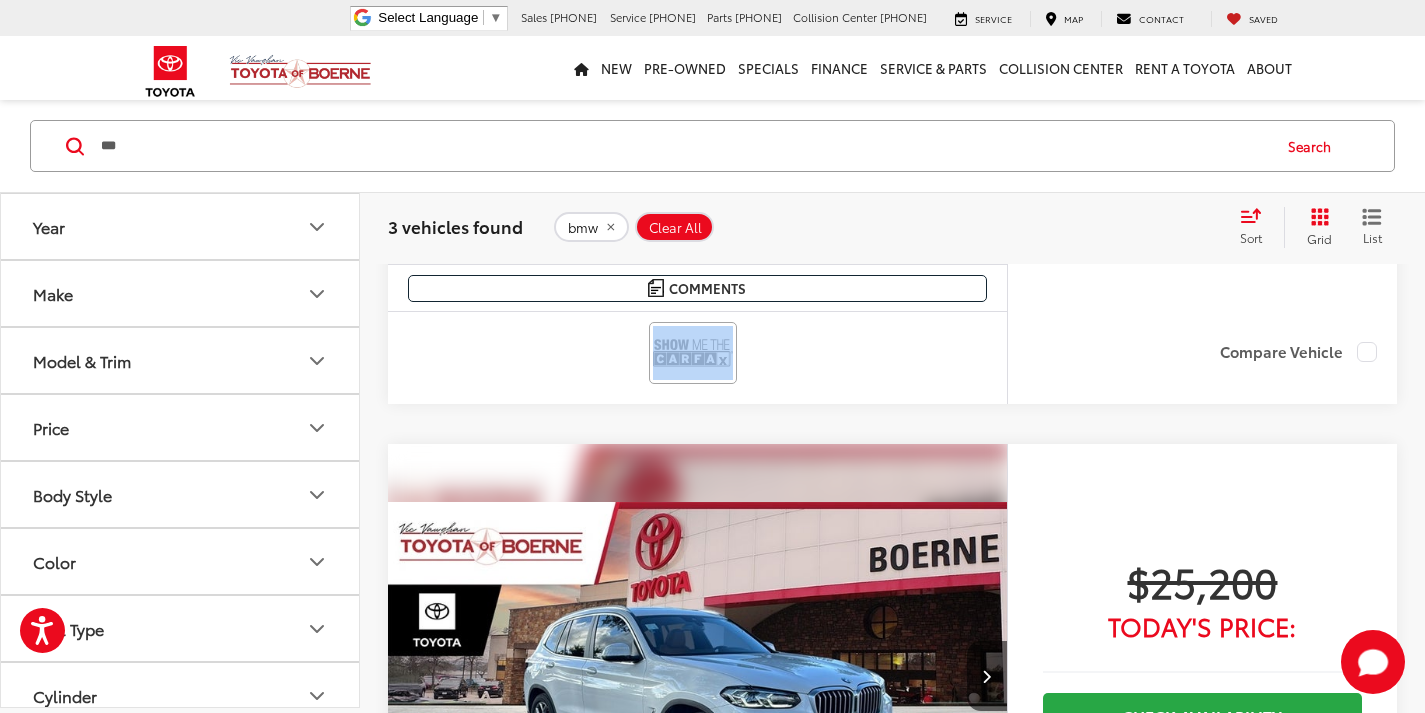 click at bounding box center [697, 357] 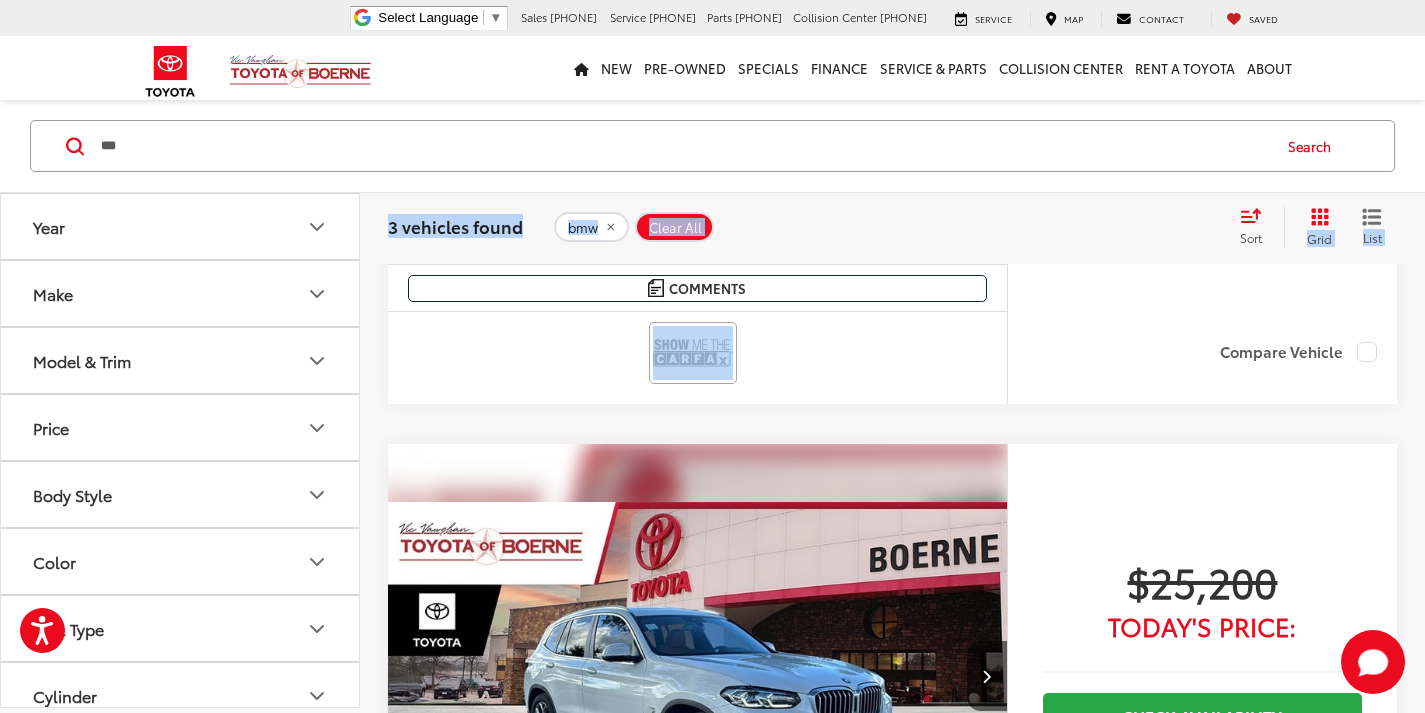 drag, startPoint x: 747, startPoint y: 365, endPoint x: 366, endPoint y: 213, distance: 410.20117 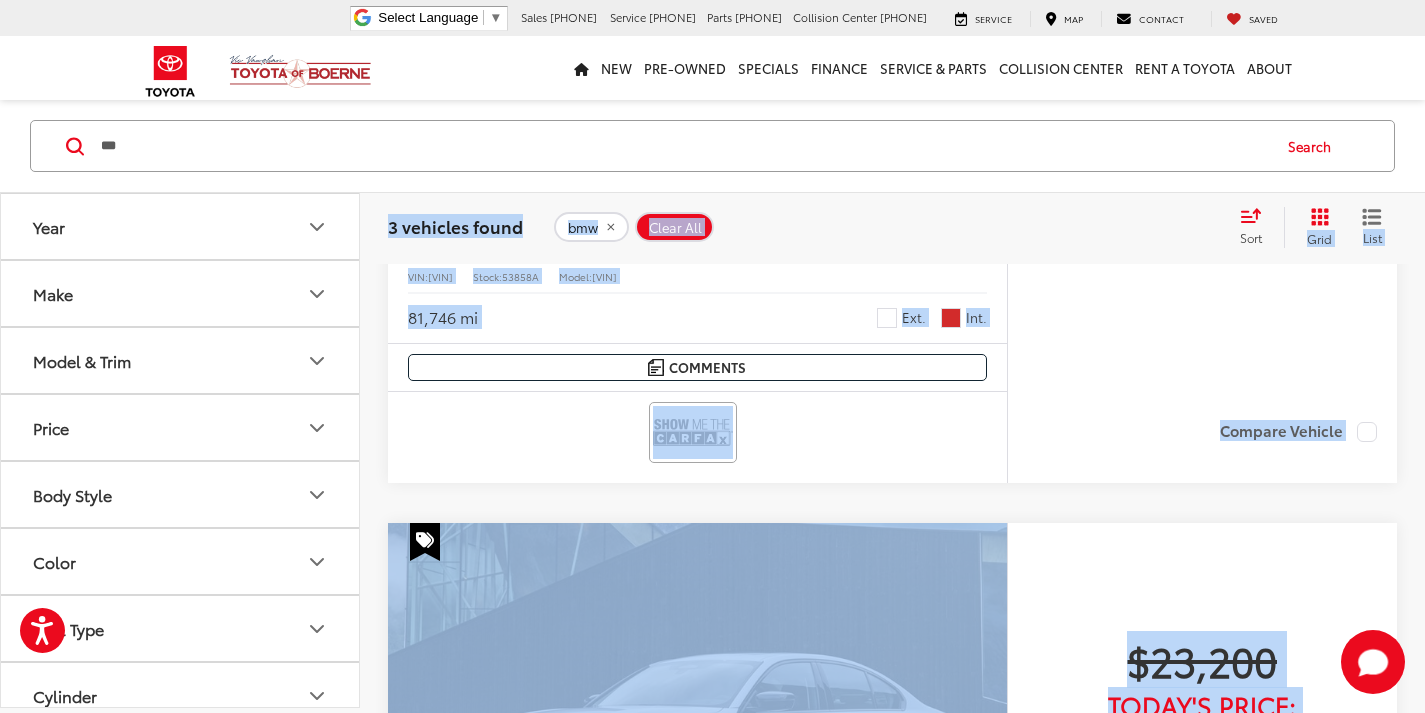 scroll, scrollTop: 593, scrollLeft: 0, axis: vertical 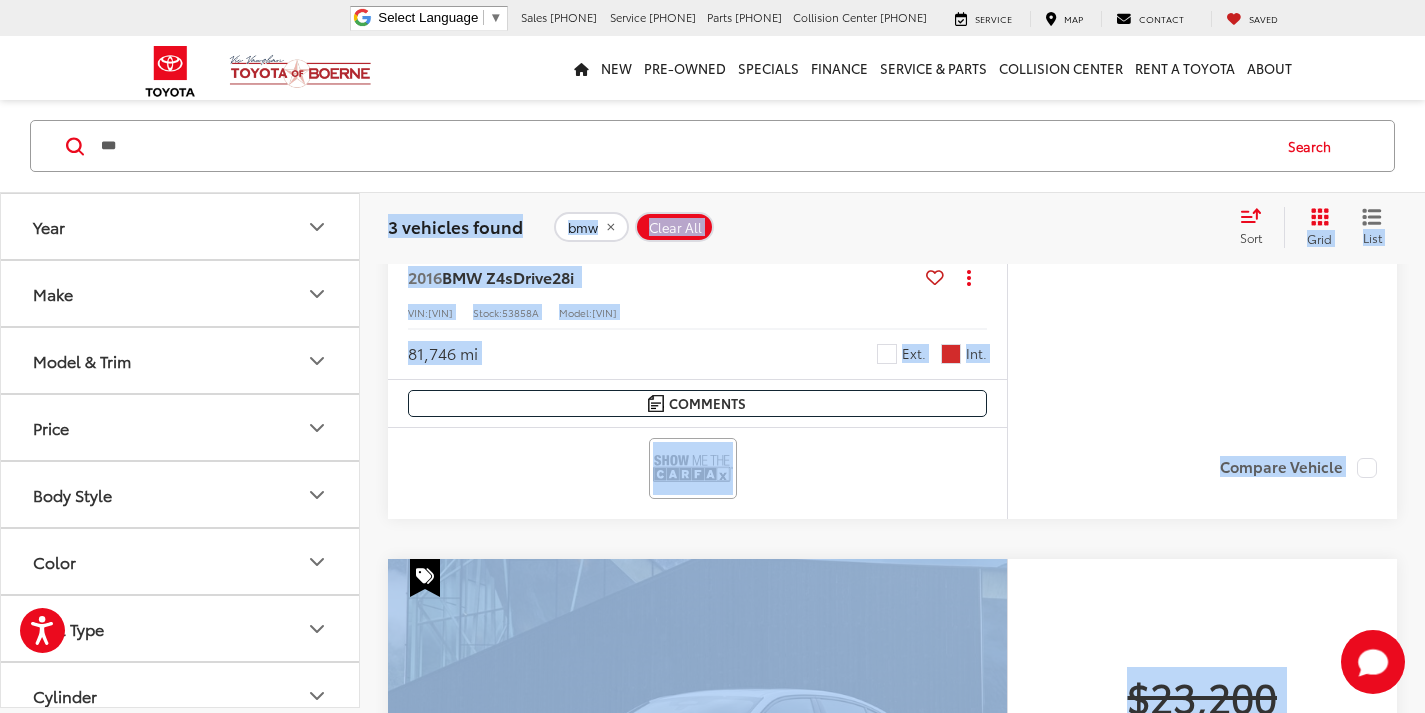 click on "VIN: [VIN]" at bounding box center (697, 311) 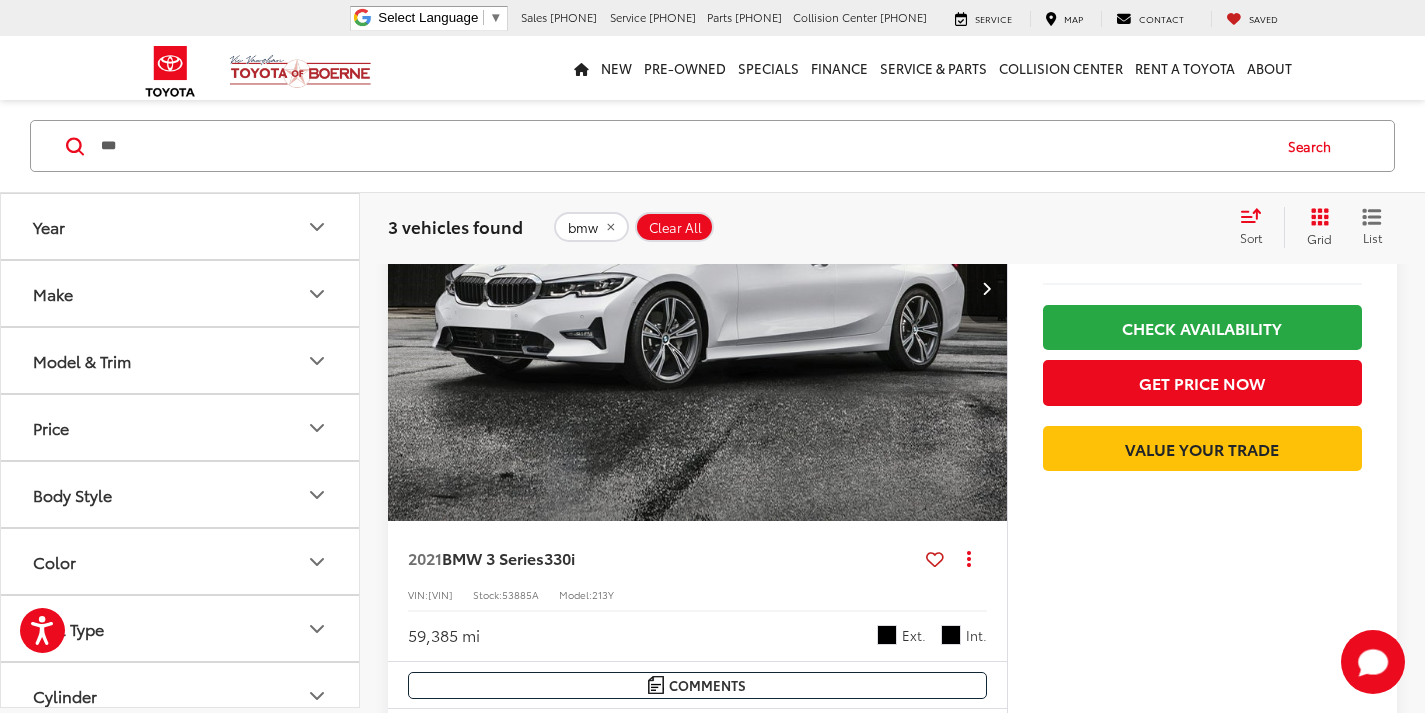 scroll, scrollTop: 1193, scrollLeft: 0, axis: vertical 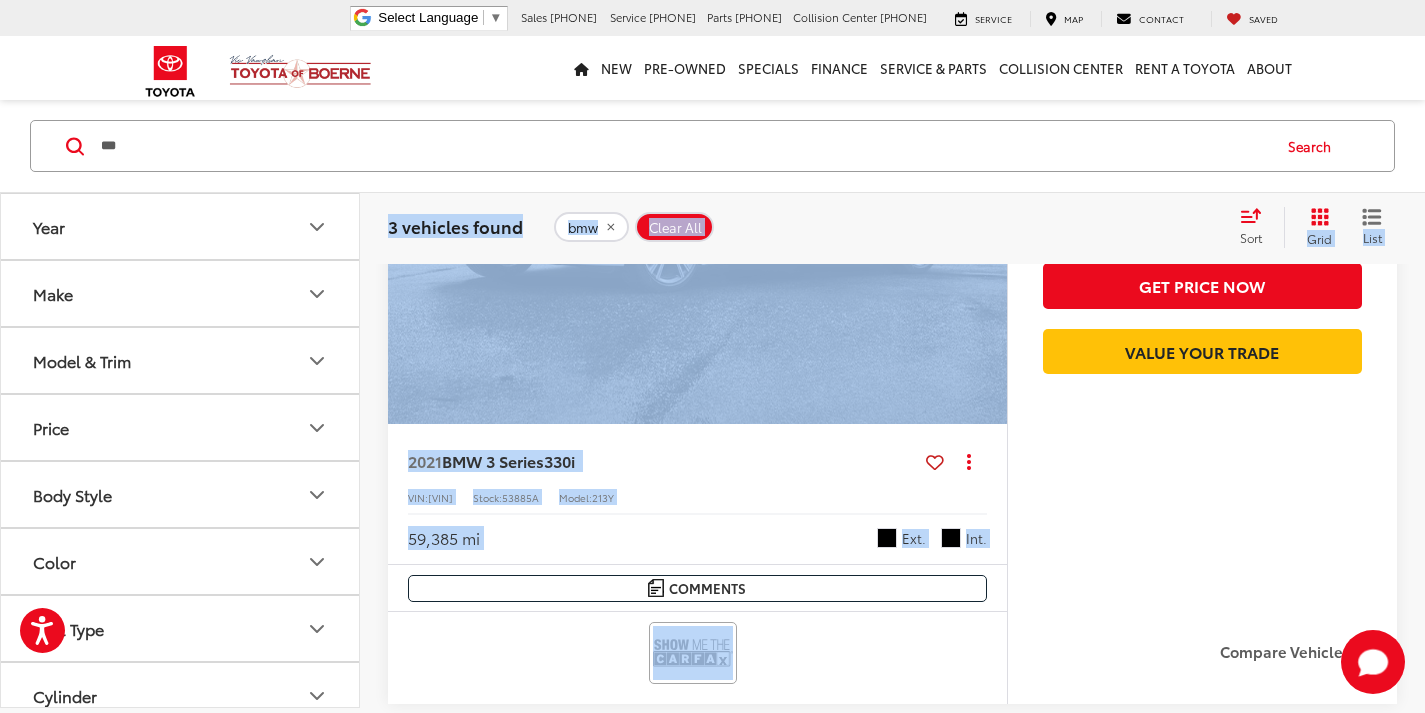 drag, startPoint x: 862, startPoint y: 653, endPoint x: 373, endPoint y: 217, distance: 655.14655 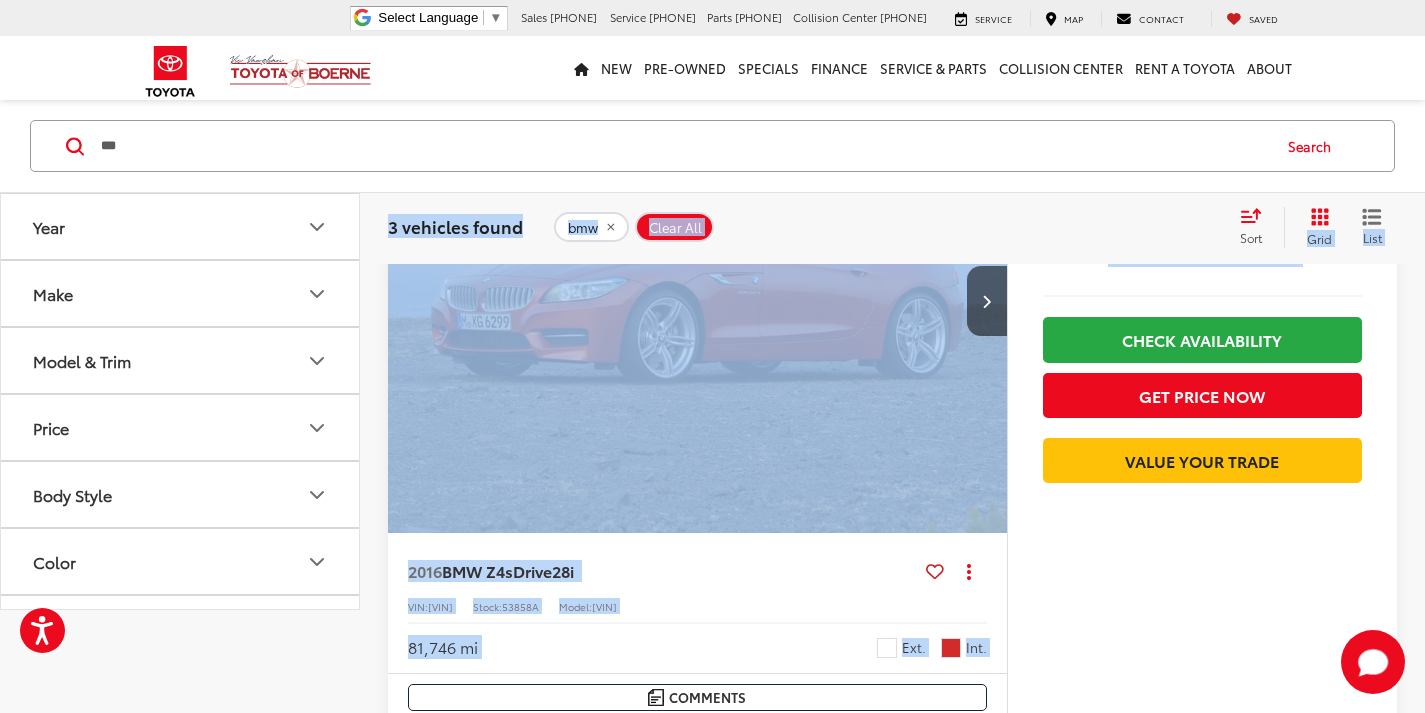 scroll, scrollTop: 0, scrollLeft: 0, axis: both 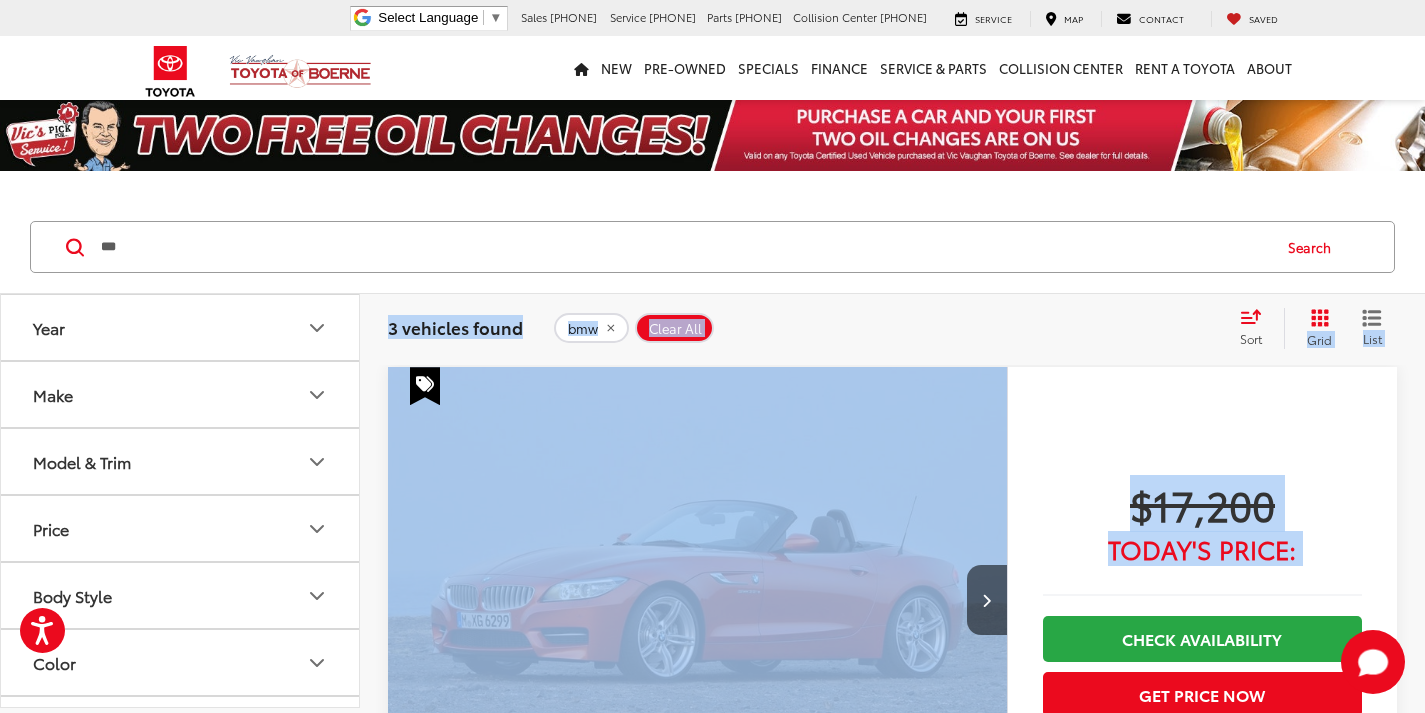 click on "bmw Clear All + 0" at bounding box center (888, 328) 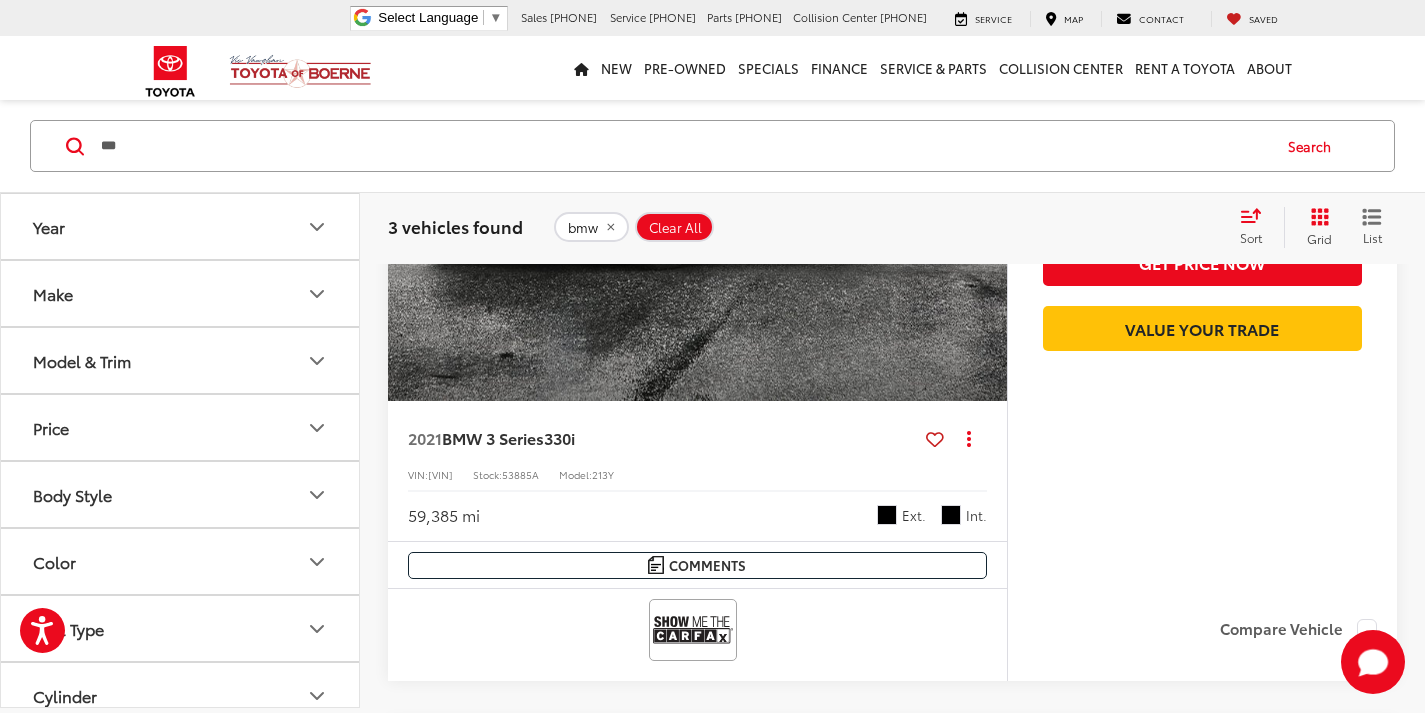 scroll, scrollTop: 1200, scrollLeft: 0, axis: vertical 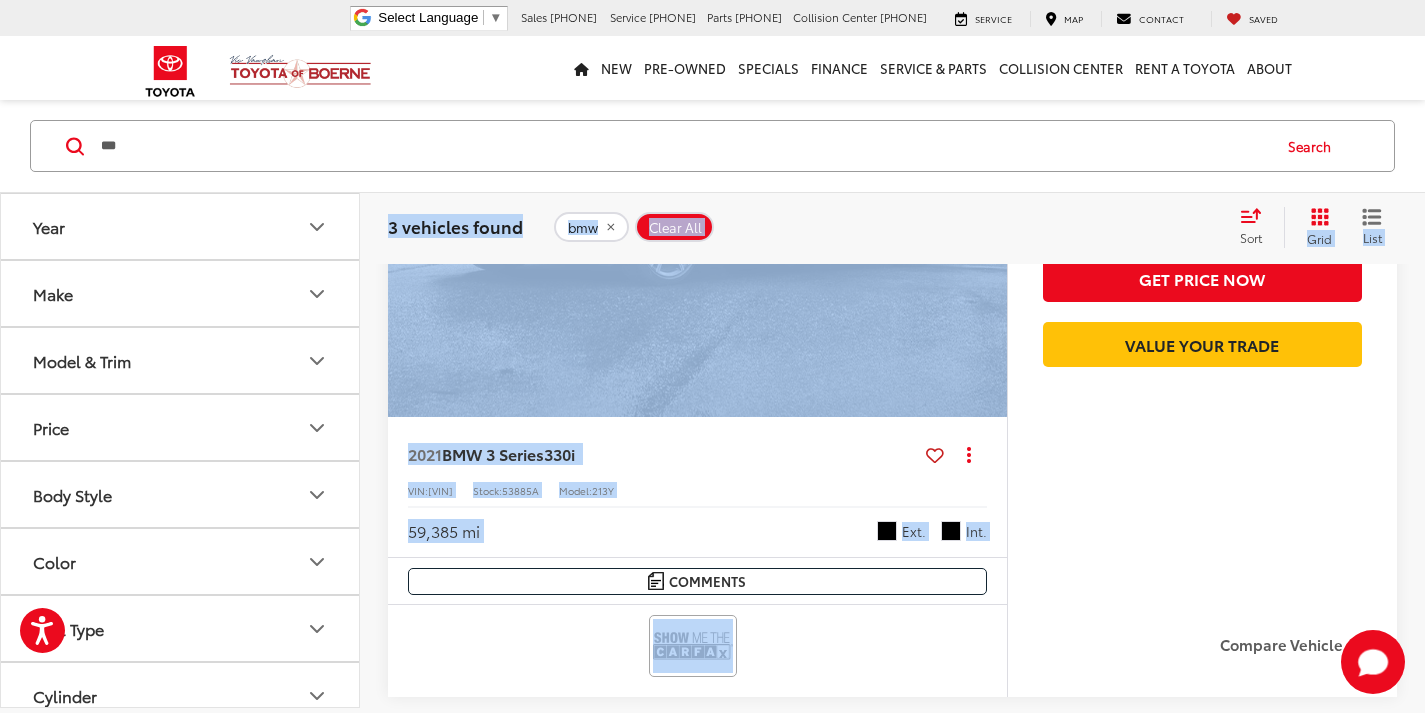 drag, startPoint x: 838, startPoint y: 654, endPoint x: 386, endPoint y: 225, distance: 623.17334 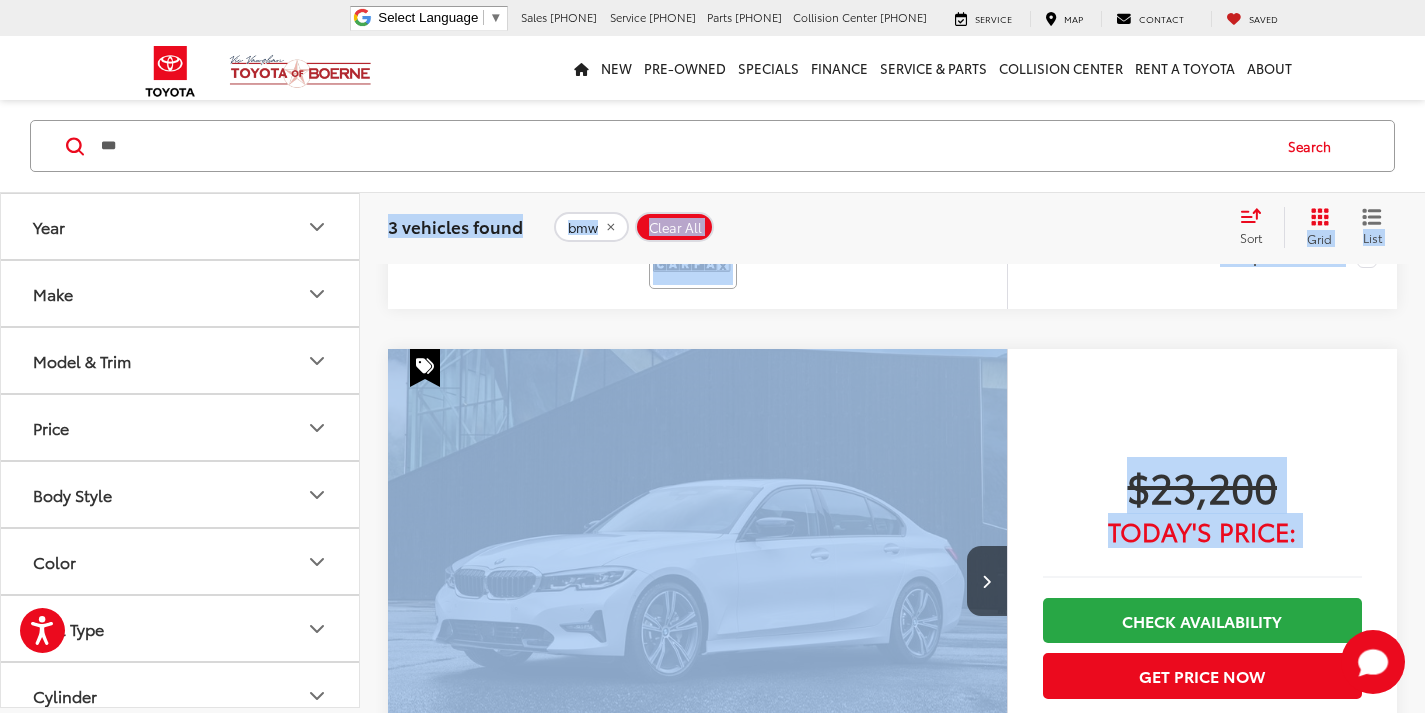 scroll, scrollTop: 900, scrollLeft: 0, axis: vertical 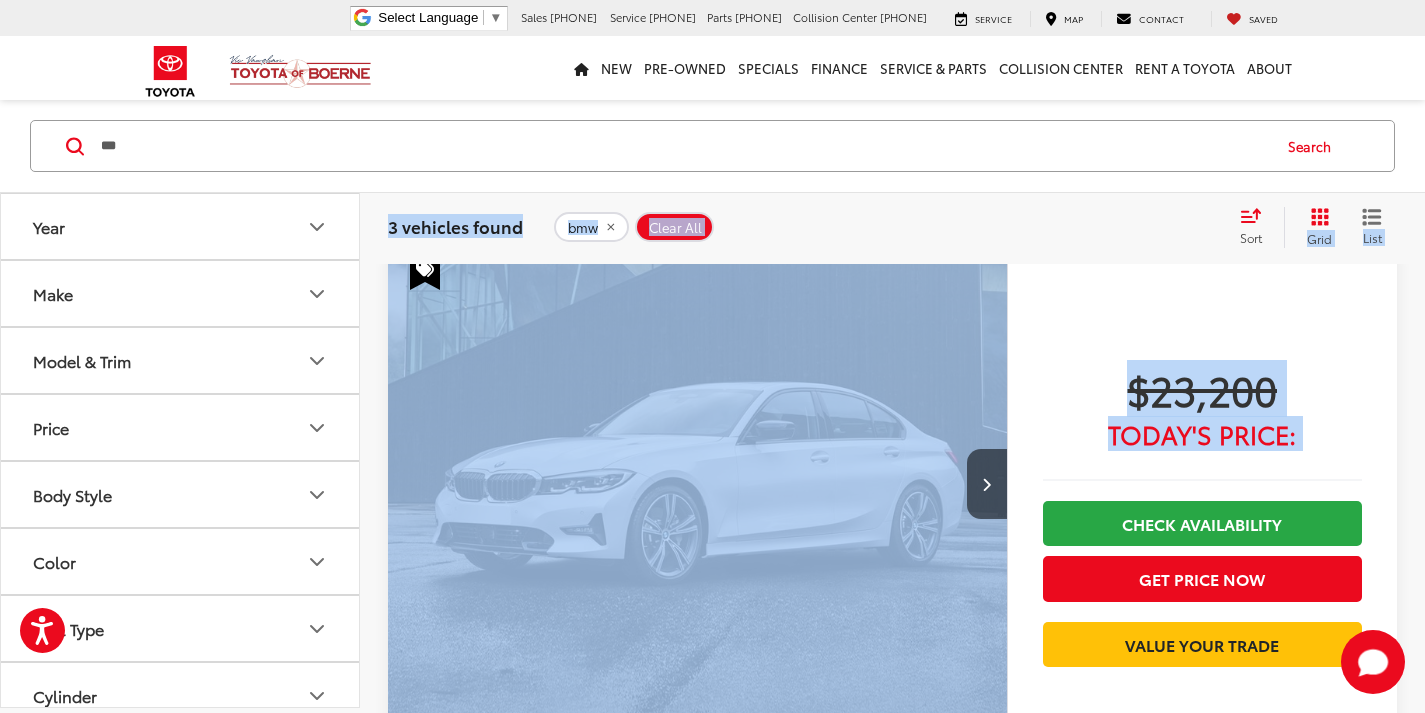 click on "bmw Clear All + 0" at bounding box center (888, 227) 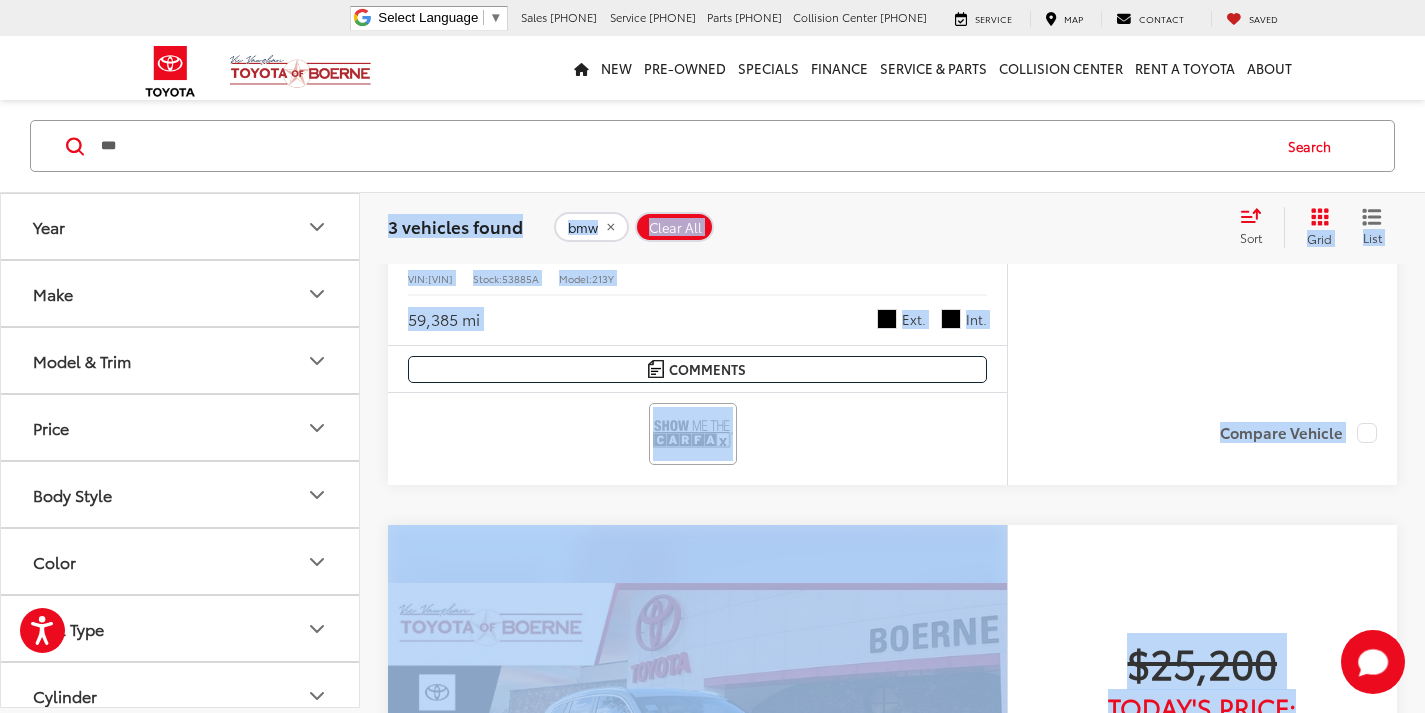 scroll, scrollTop: 1611, scrollLeft: 0, axis: vertical 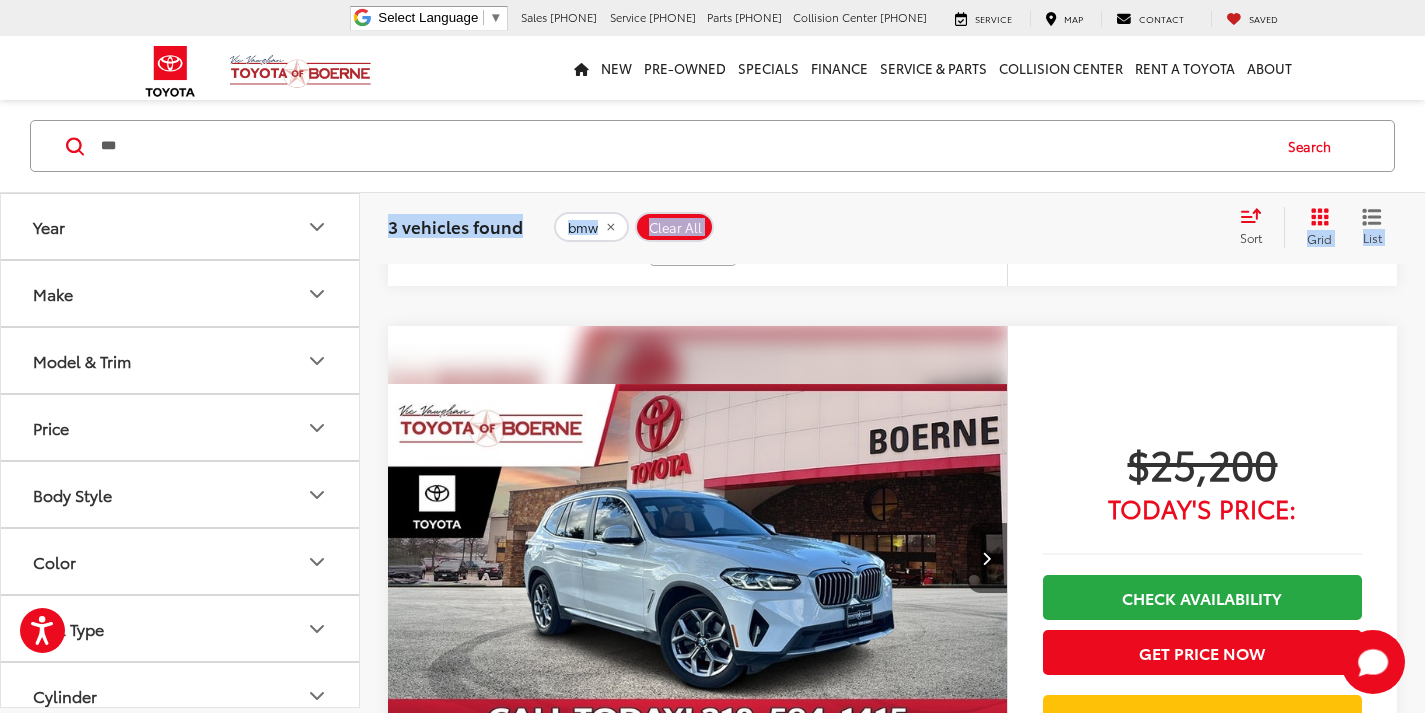 drag, startPoint x: 381, startPoint y: 218, endPoint x: 885, endPoint y: 283, distance: 508.1742 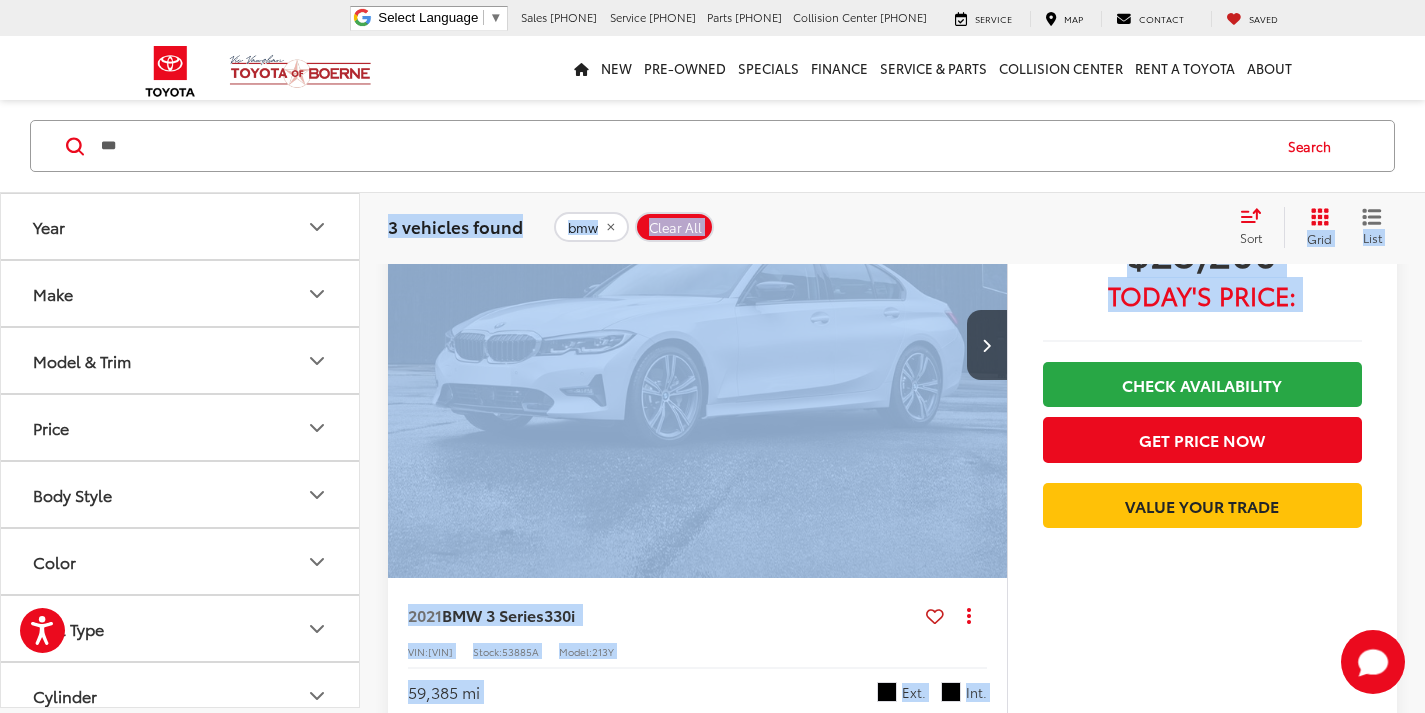 scroll, scrollTop: 1011, scrollLeft: 0, axis: vertical 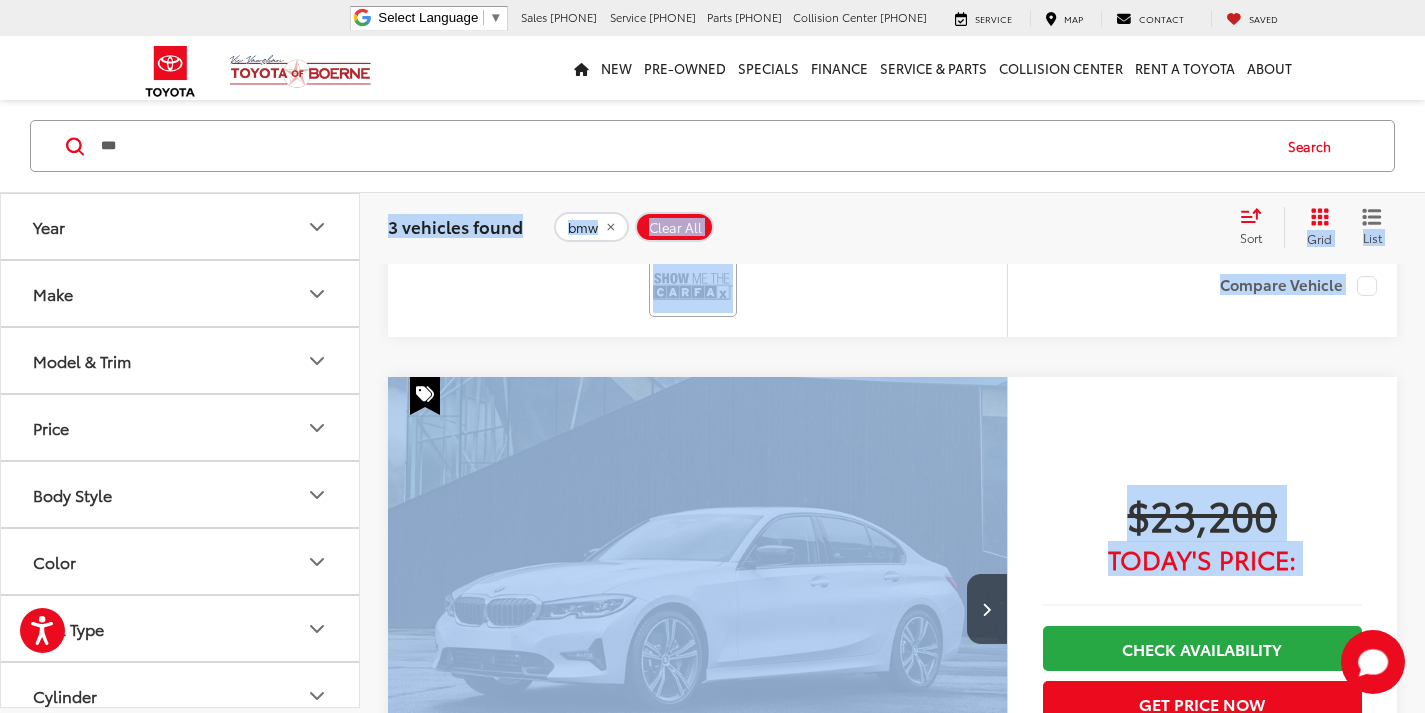 click on "$23,200
Today's Price:
Check Availability
Get Price Now
Value Your Trade" at bounding box center (1202, 711) 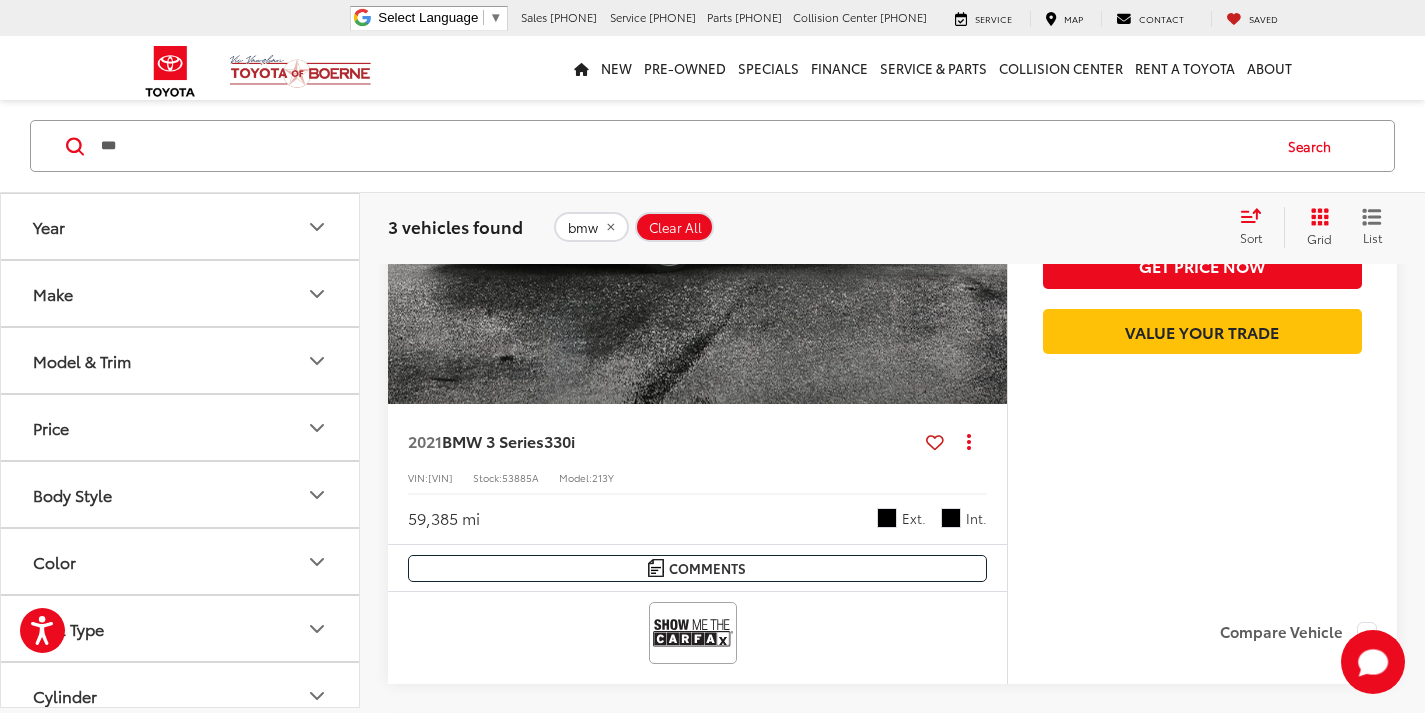 scroll, scrollTop: 1198, scrollLeft: 0, axis: vertical 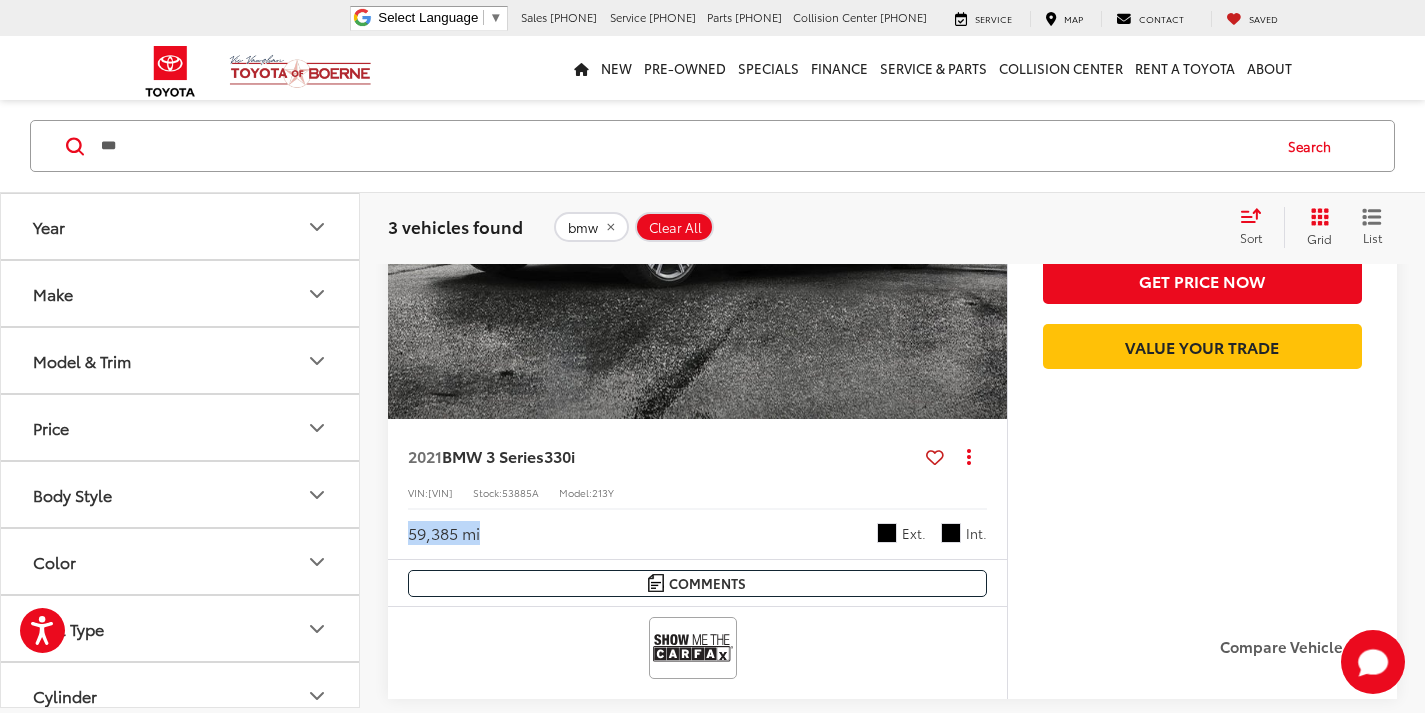 drag, startPoint x: 560, startPoint y: 550, endPoint x: 398, endPoint y: 527, distance: 163.62457 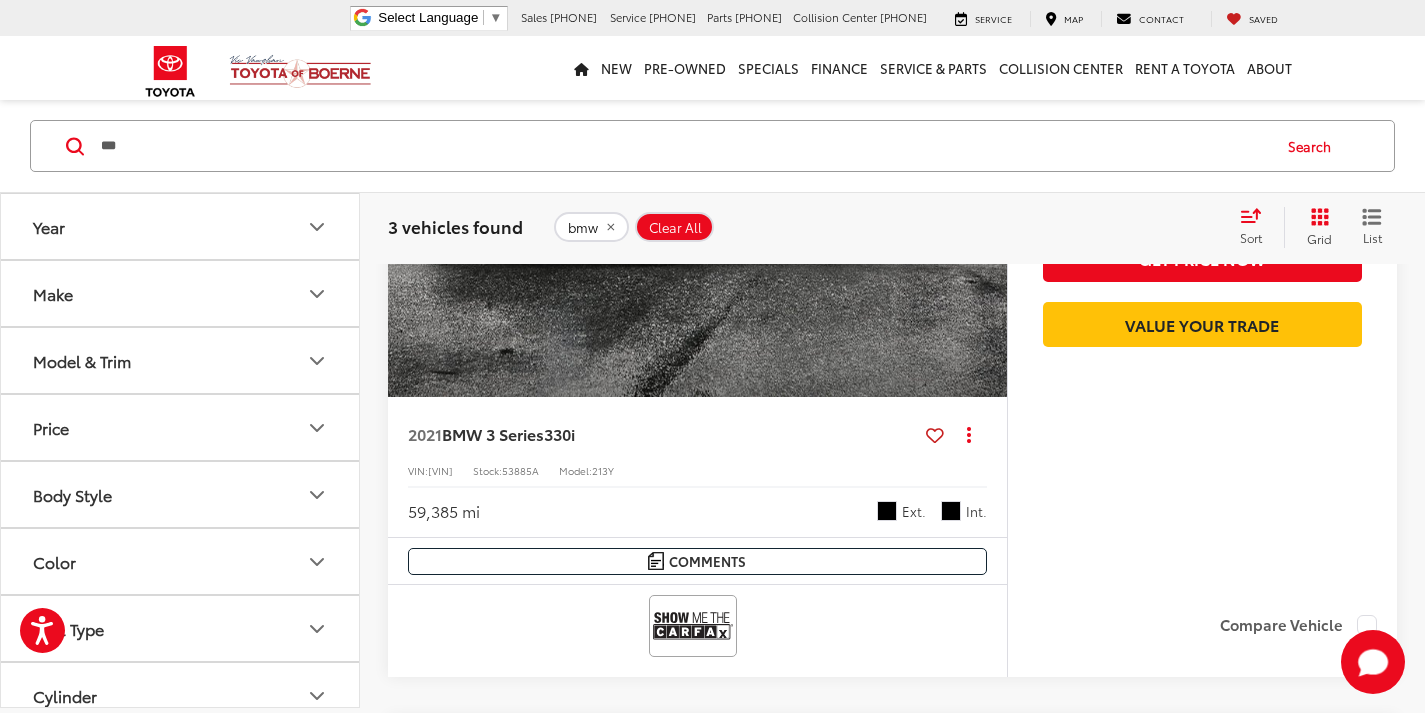 scroll, scrollTop: 1198, scrollLeft: 0, axis: vertical 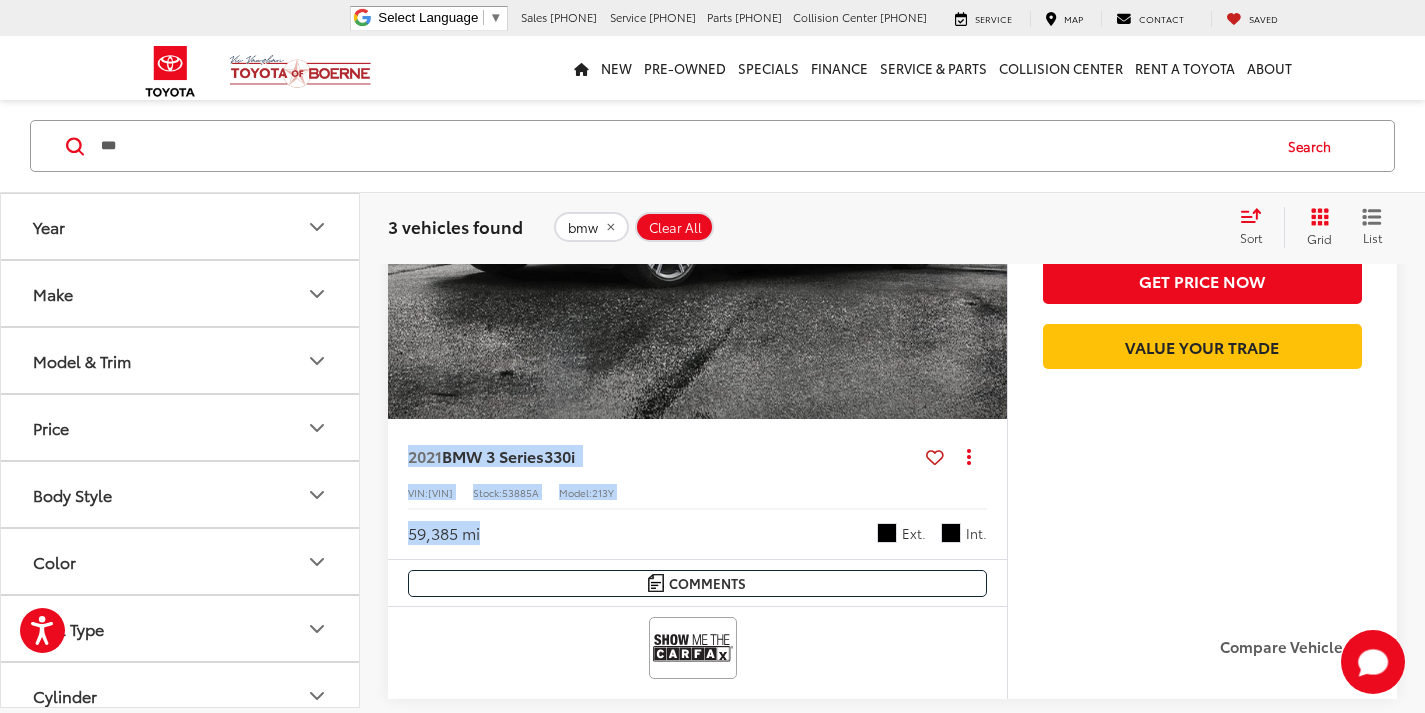 drag, startPoint x: 531, startPoint y: 517, endPoint x: 394, endPoint y: 443, distance: 155.70805 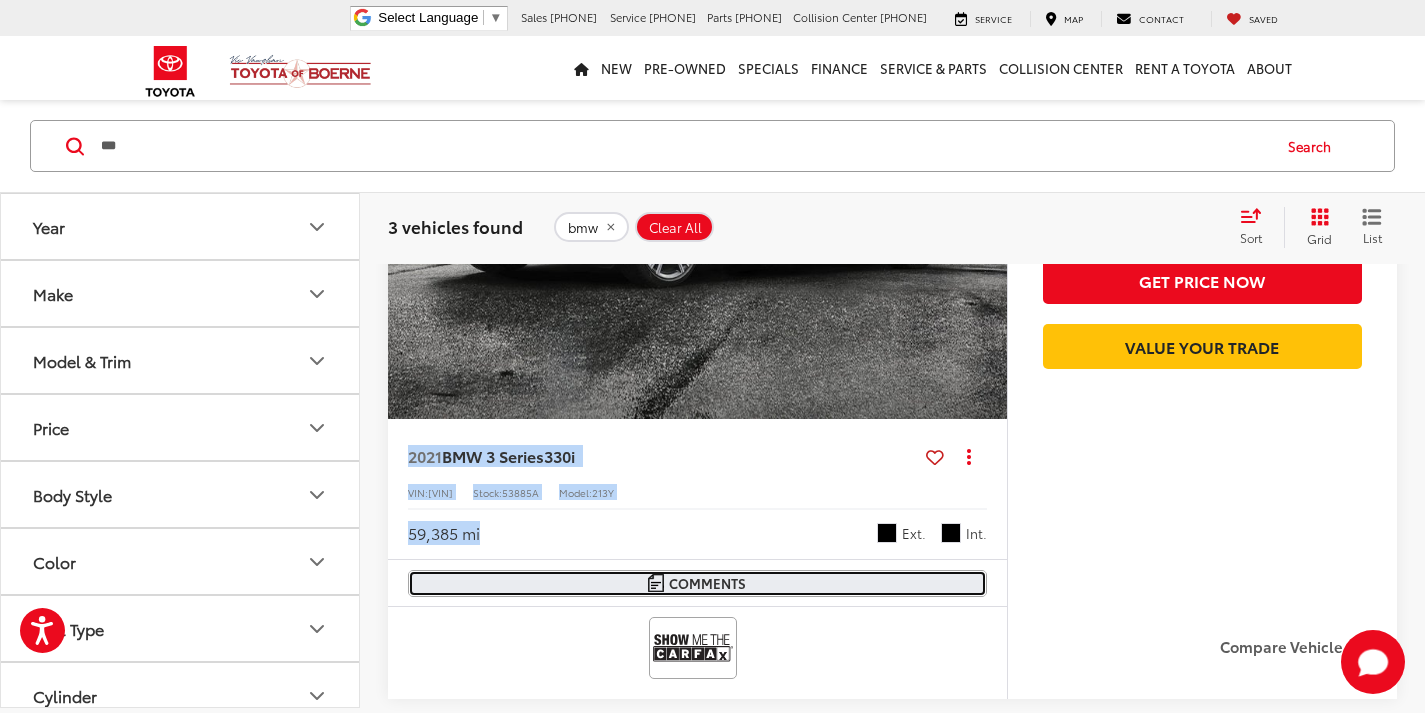 click on "Comments" at bounding box center (697, 583) 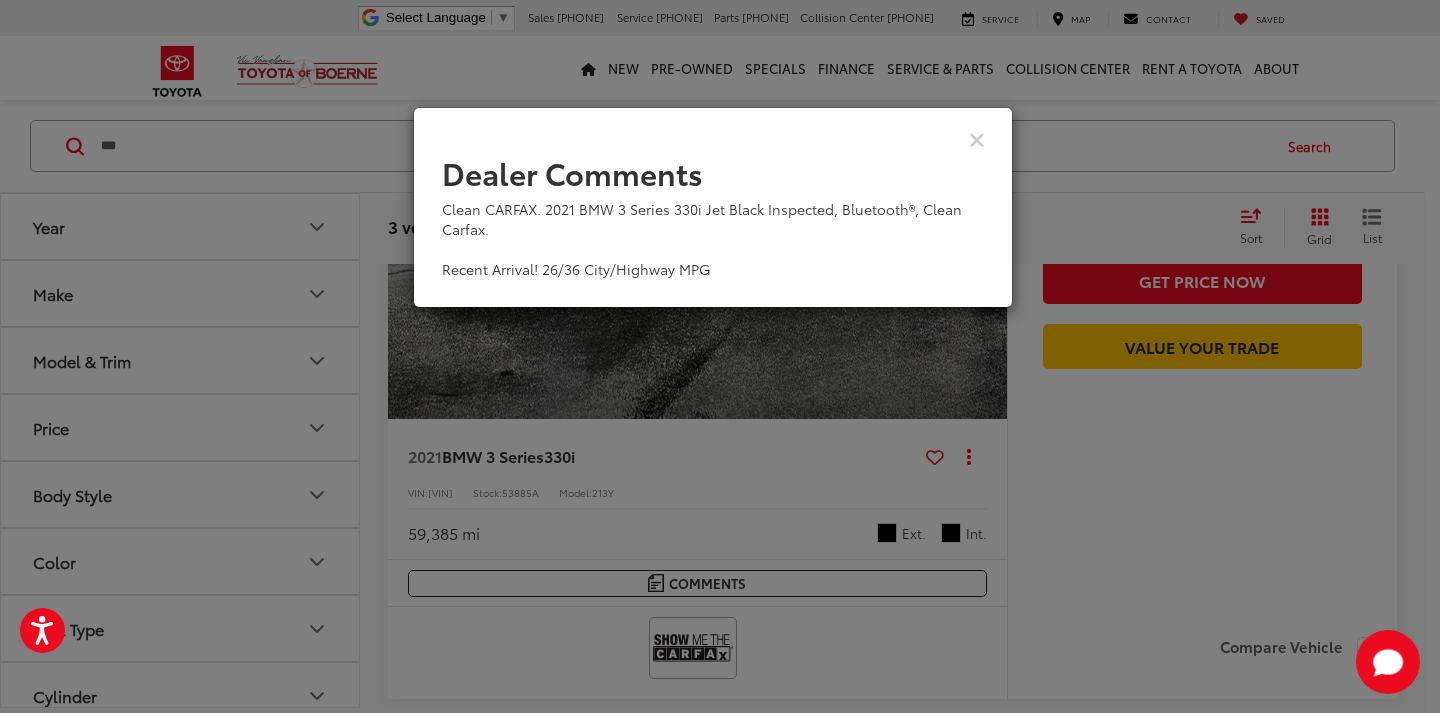 click at bounding box center (713, 138) 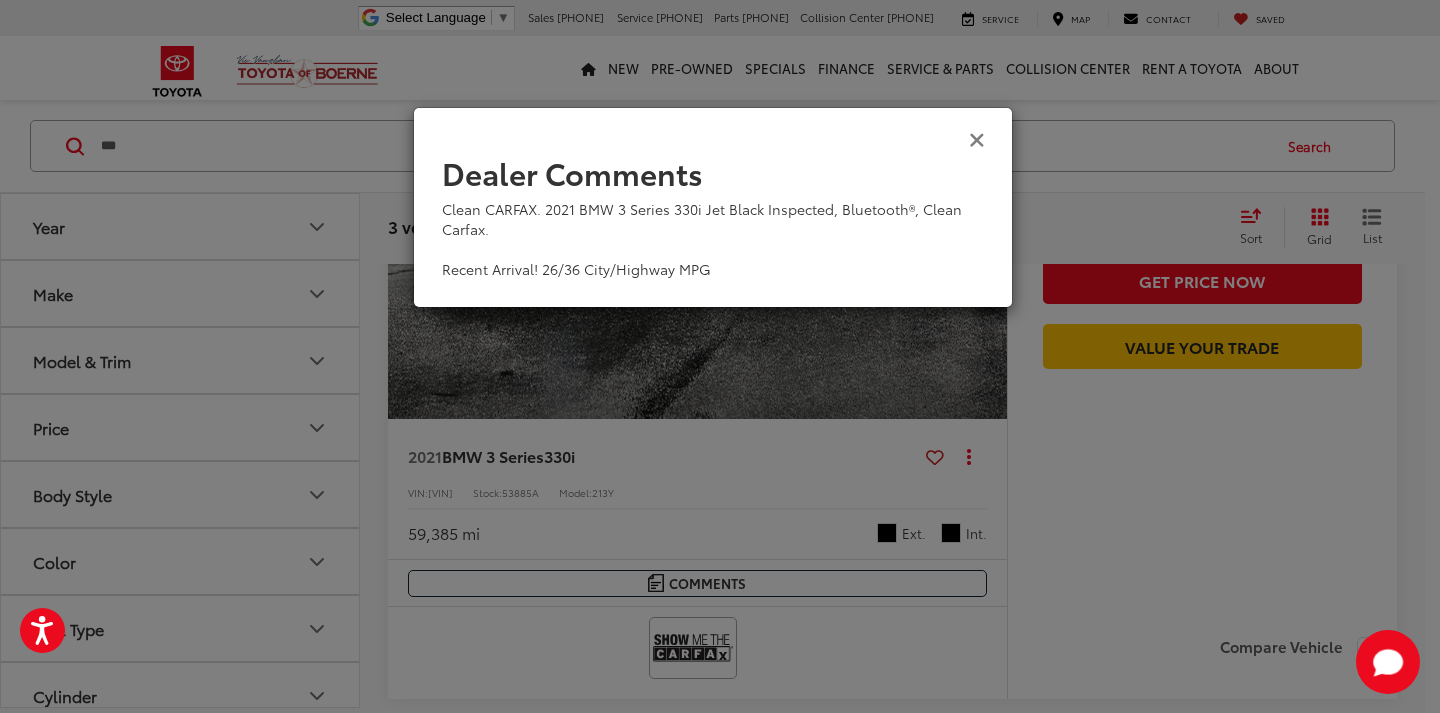 click at bounding box center (977, 138) 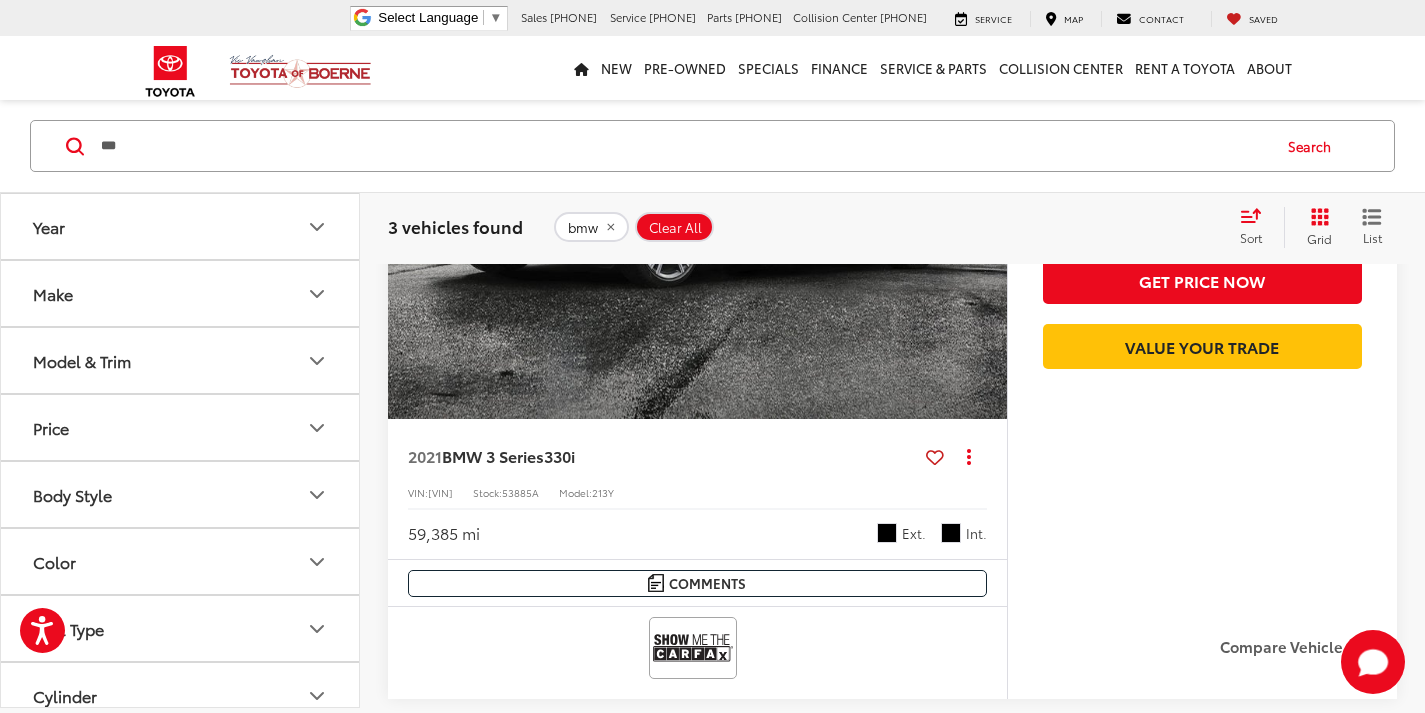 click on "2021 BMW 3 Series 330i [VIN] 59,385 mi Ext. Int." at bounding box center (697, 489) 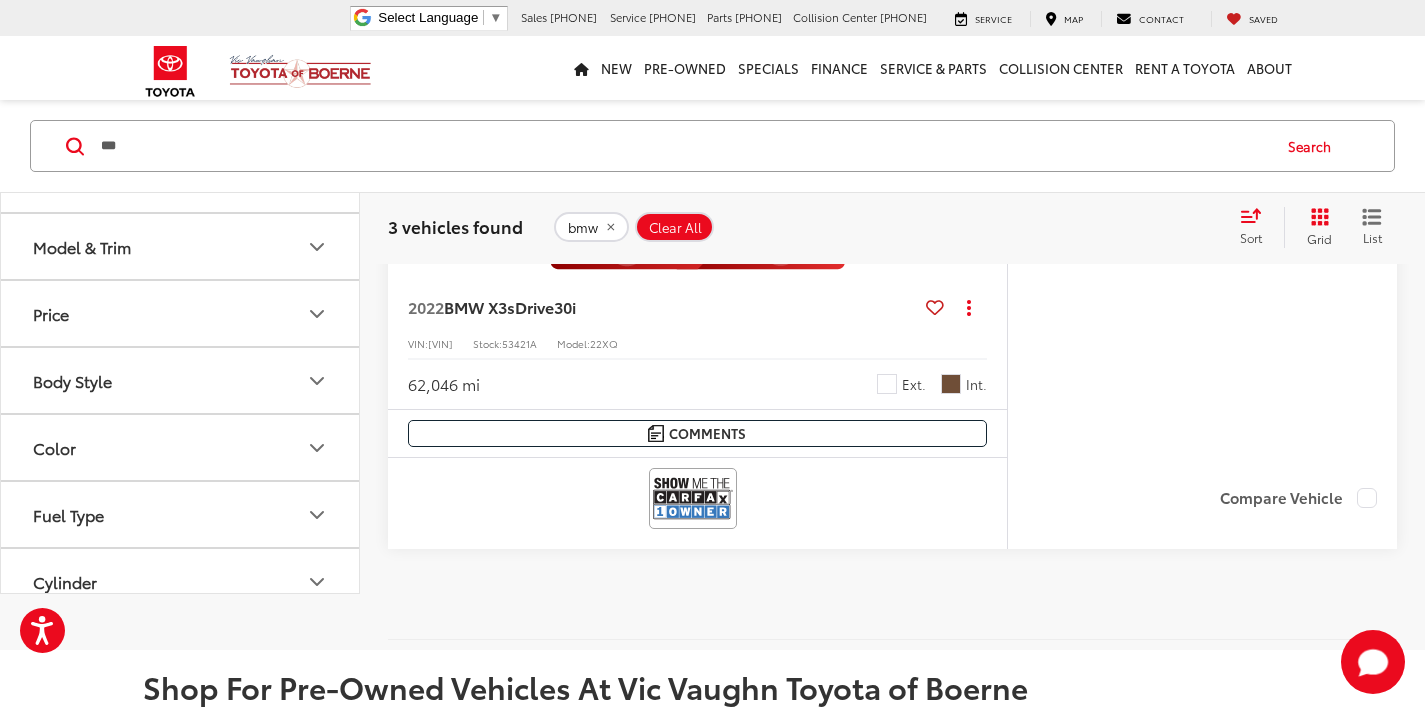 scroll, scrollTop: 2195, scrollLeft: 0, axis: vertical 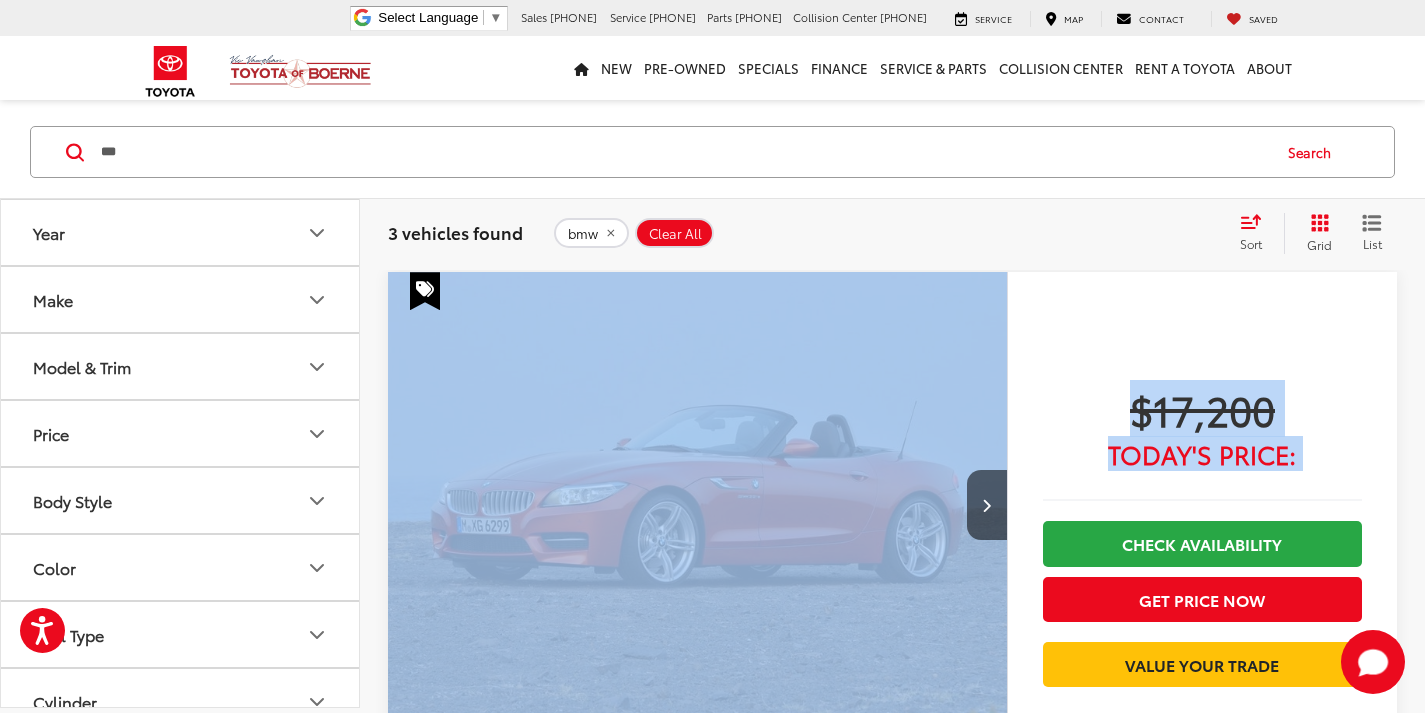 drag, startPoint x: 1403, startPoint y: 543, endPoint x: 398, endPoint y: 272, distance: 1040.8967 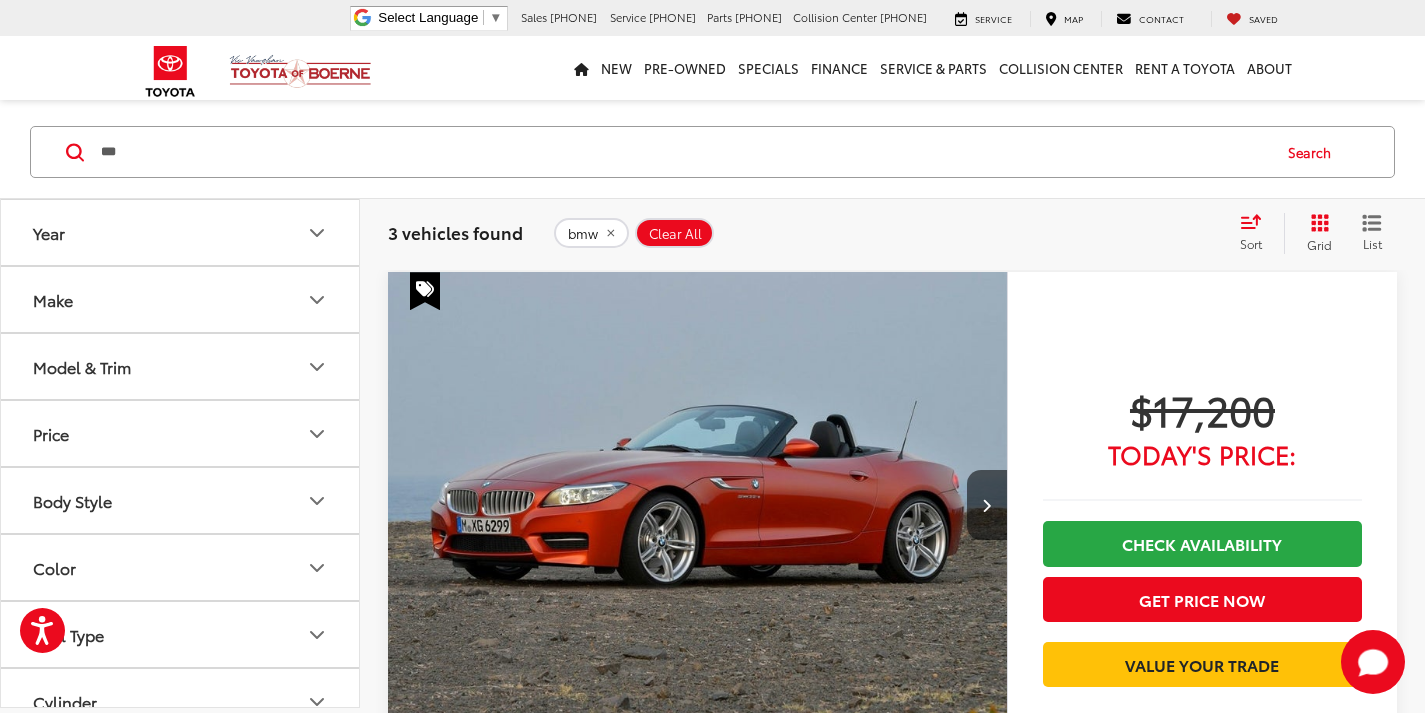 click on "bmw x3 bmw z4 bmw 3-series bmw with bluetooth® bmw x3 sdrive30i bmw z4 sdrive28i bmw 3-series 330i bmw with alloy wheels bmw with cruise control Search" at bounding box center (712, 152) 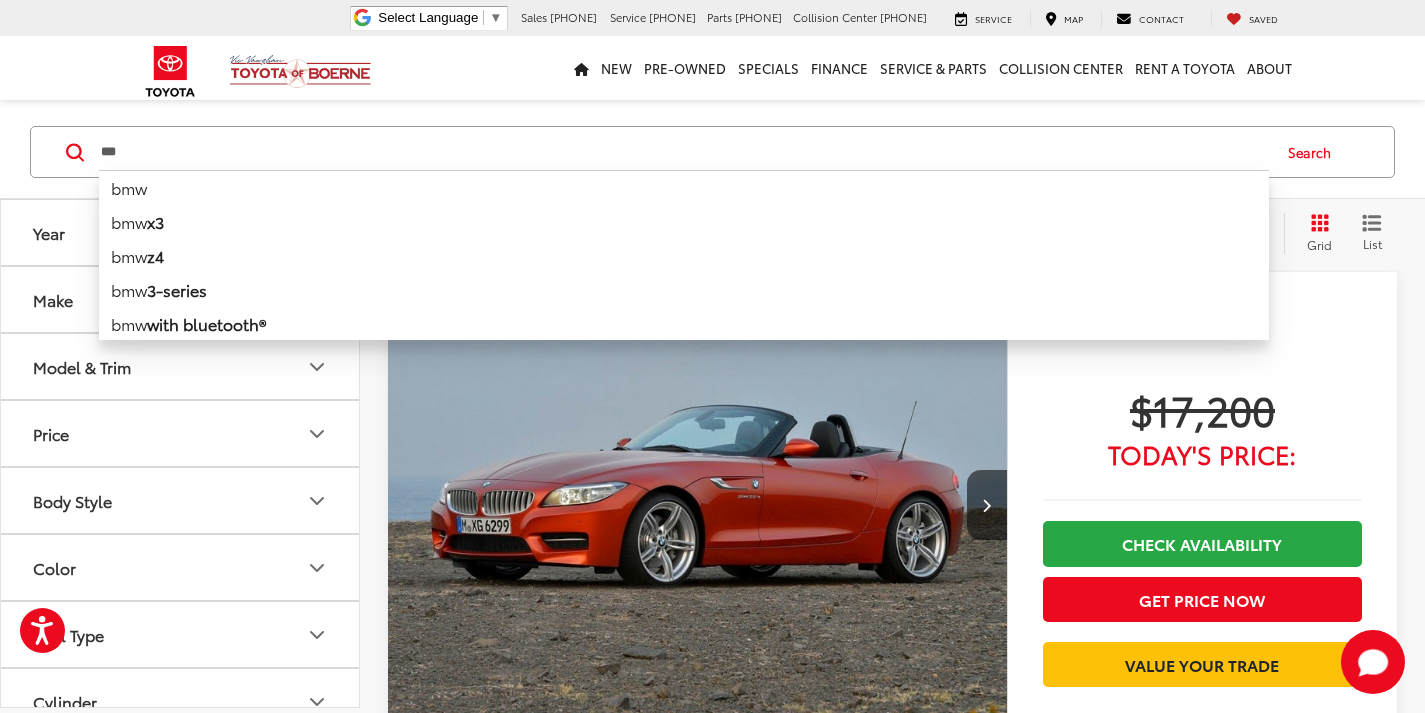 click on "***" at bounding box center [684, 152] 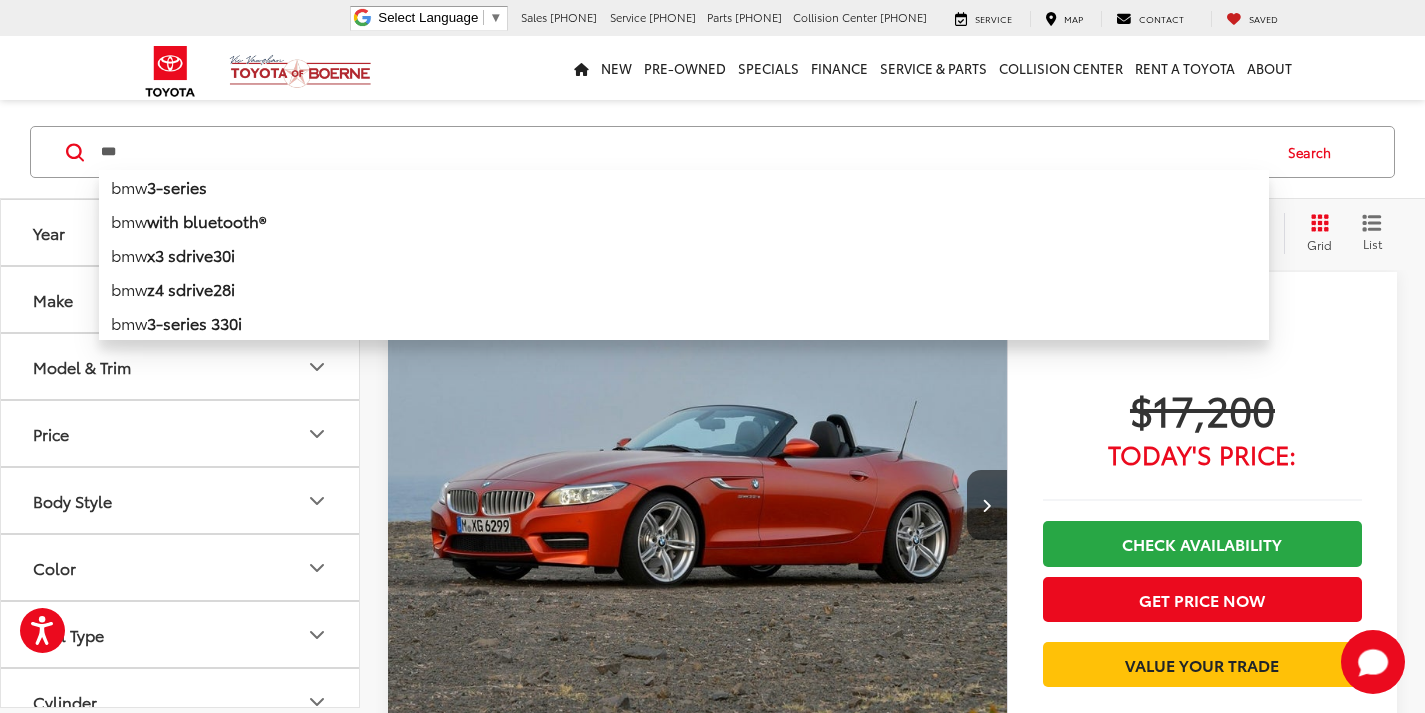 scroll, scrollTop: 171, scrollLeft: 0, axis: vertical 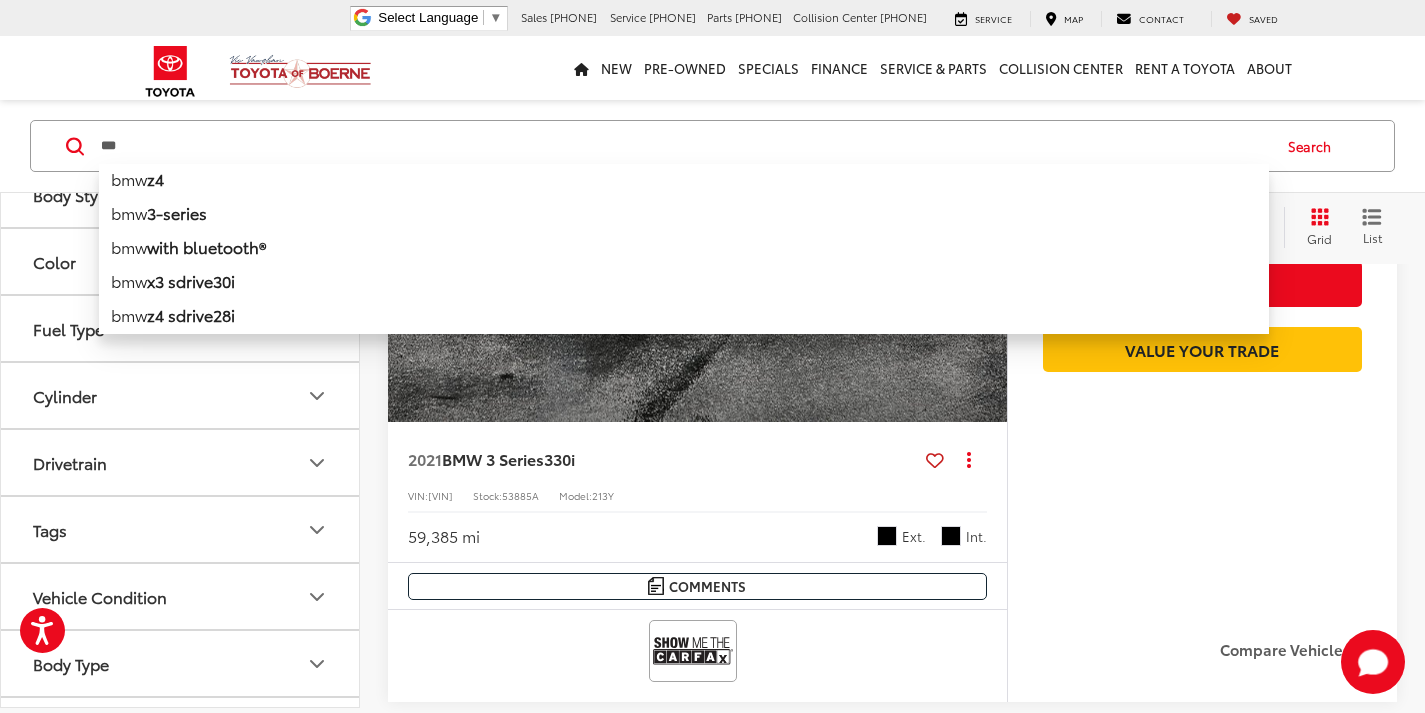 click on "***" at bounding box center [684, 146] 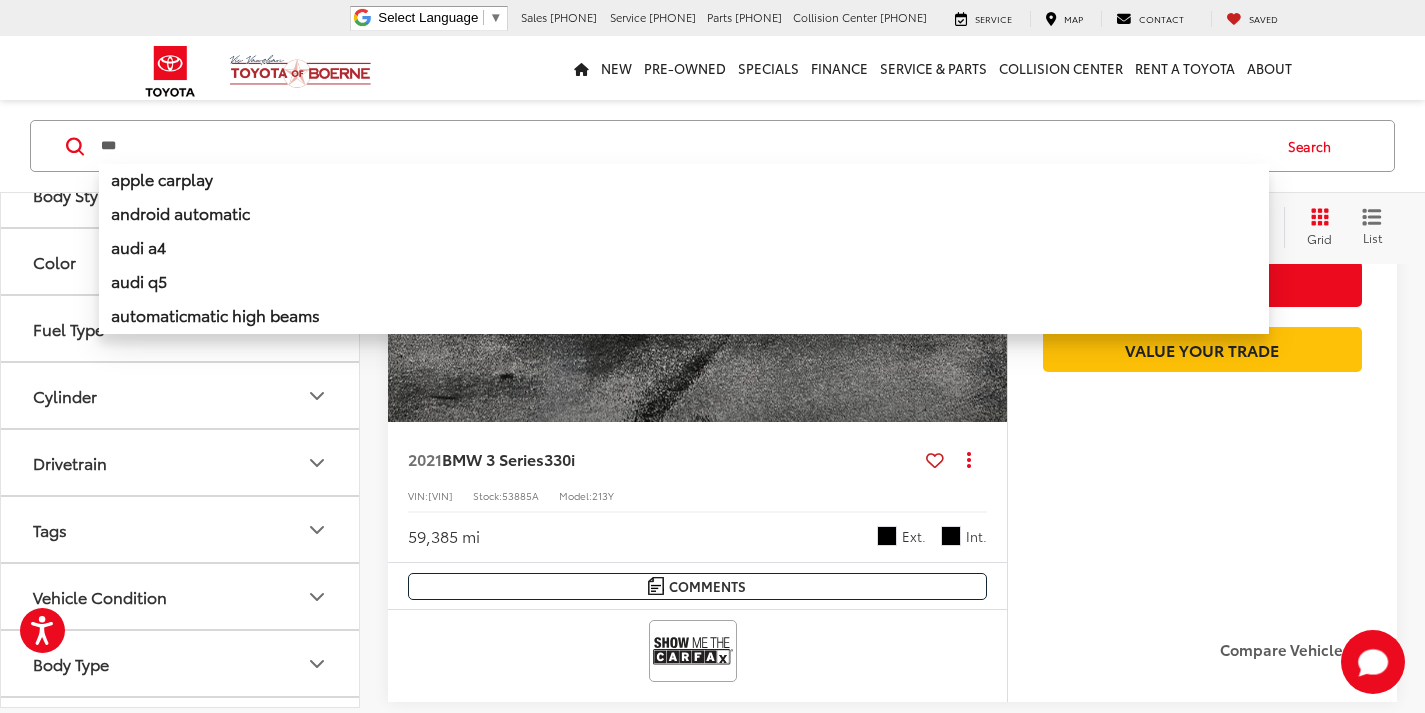 scroll, scrollTop: 0, scrollLeft: 0, axis: both 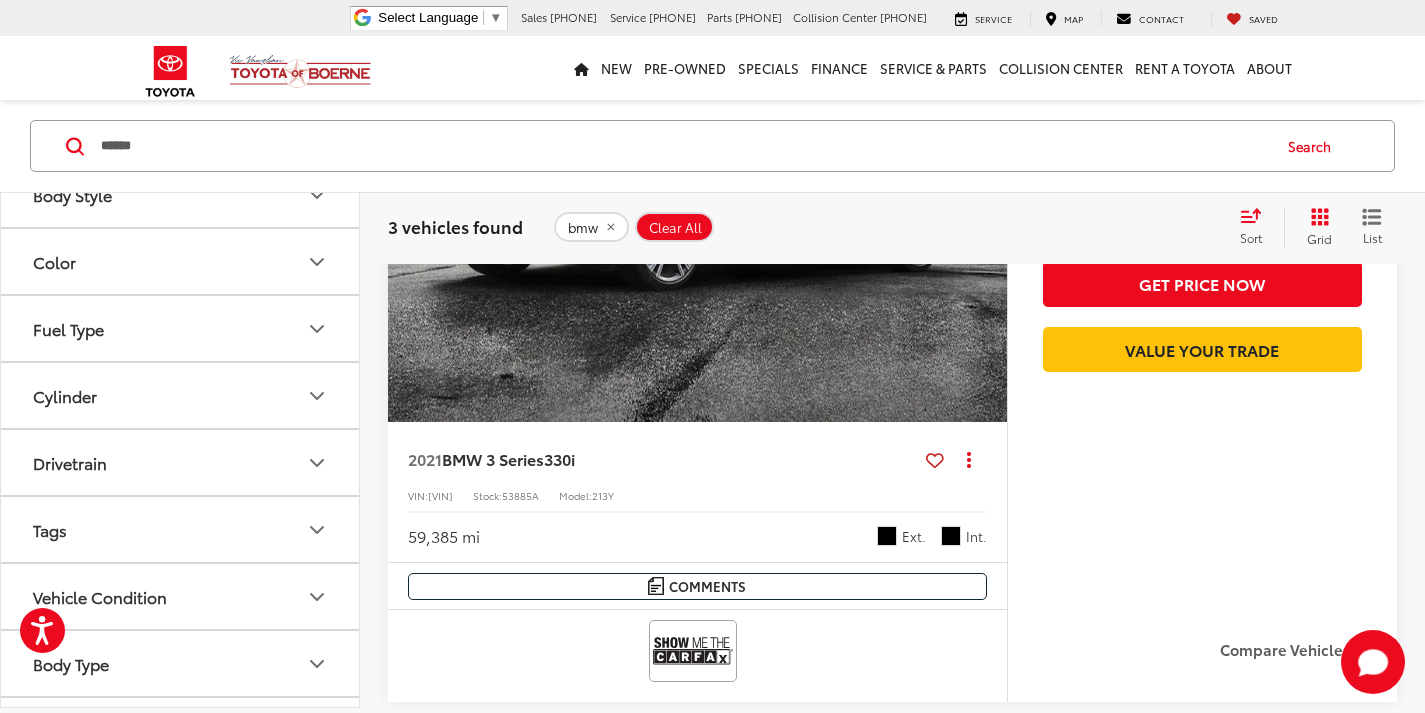type on "******" 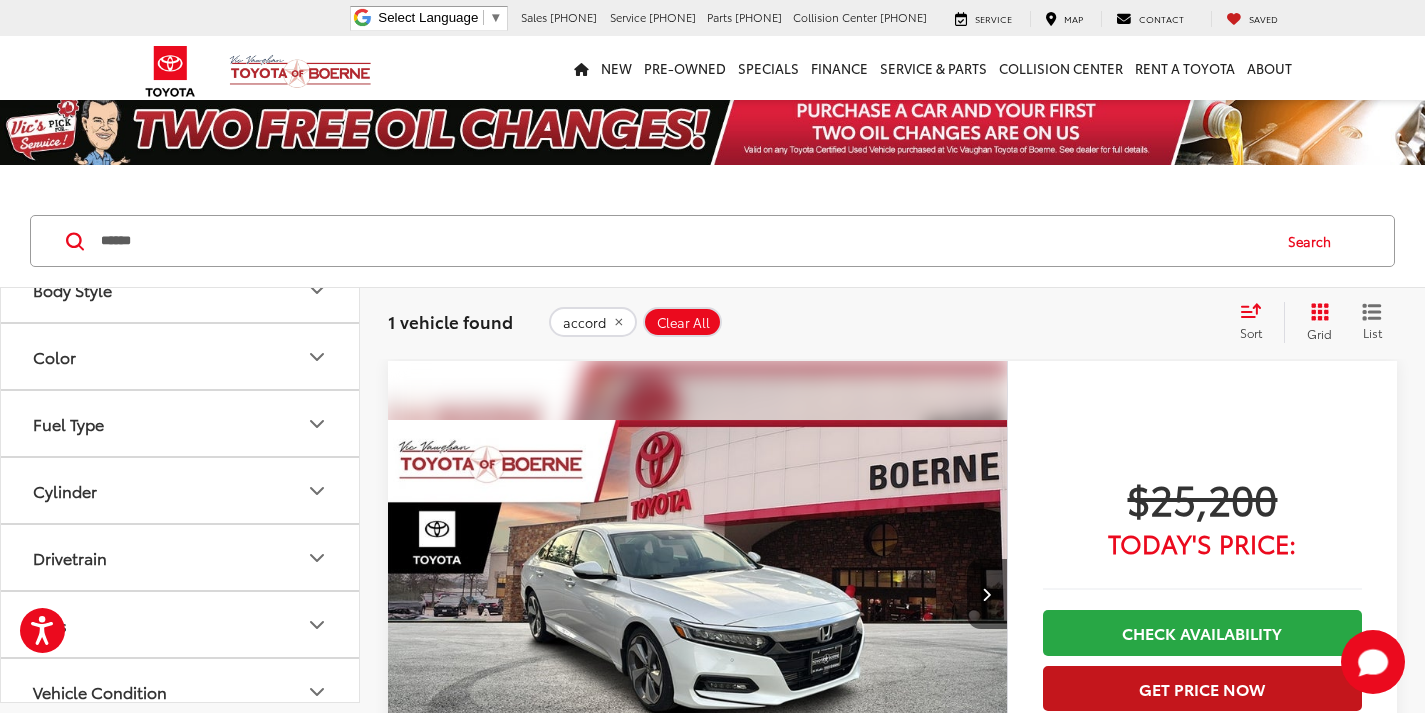 scroll, scrollTop: 1, scrollLeft: 0, axis: vertical 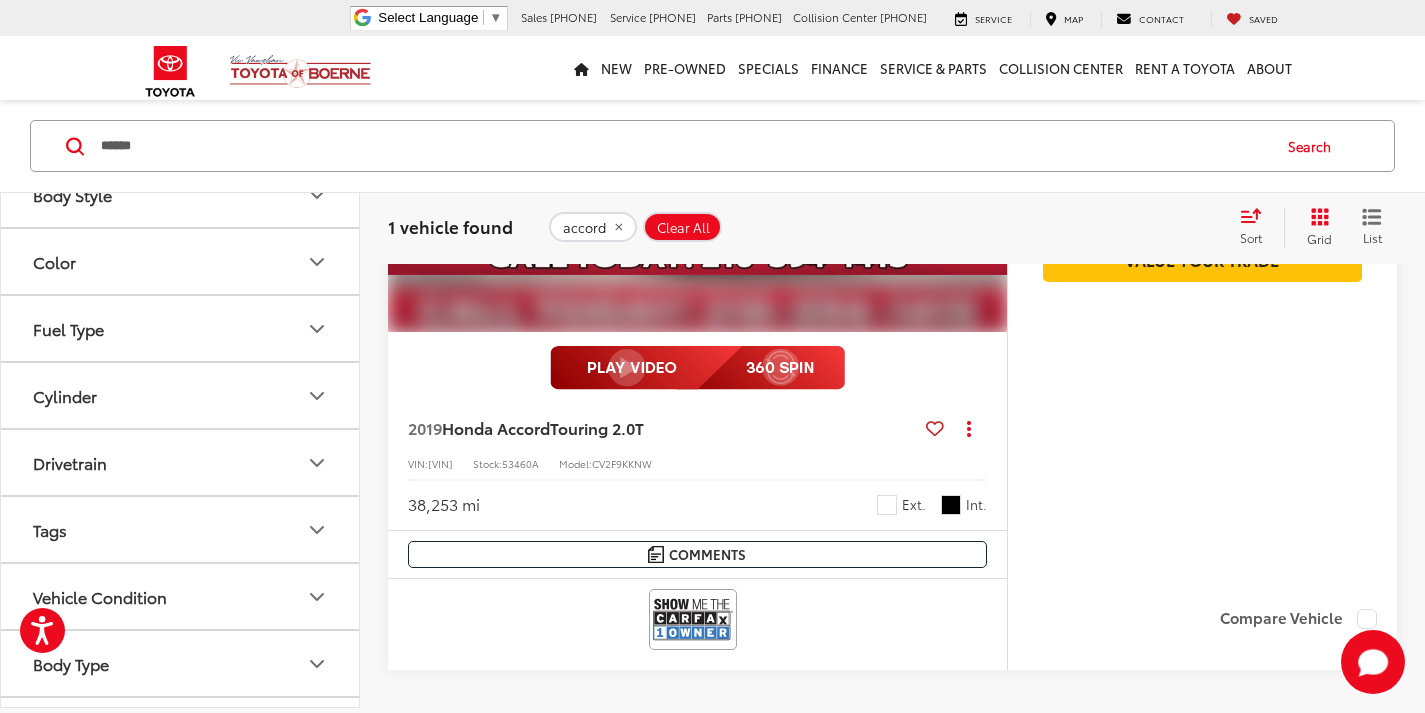 click at bounding box center (697, 368) 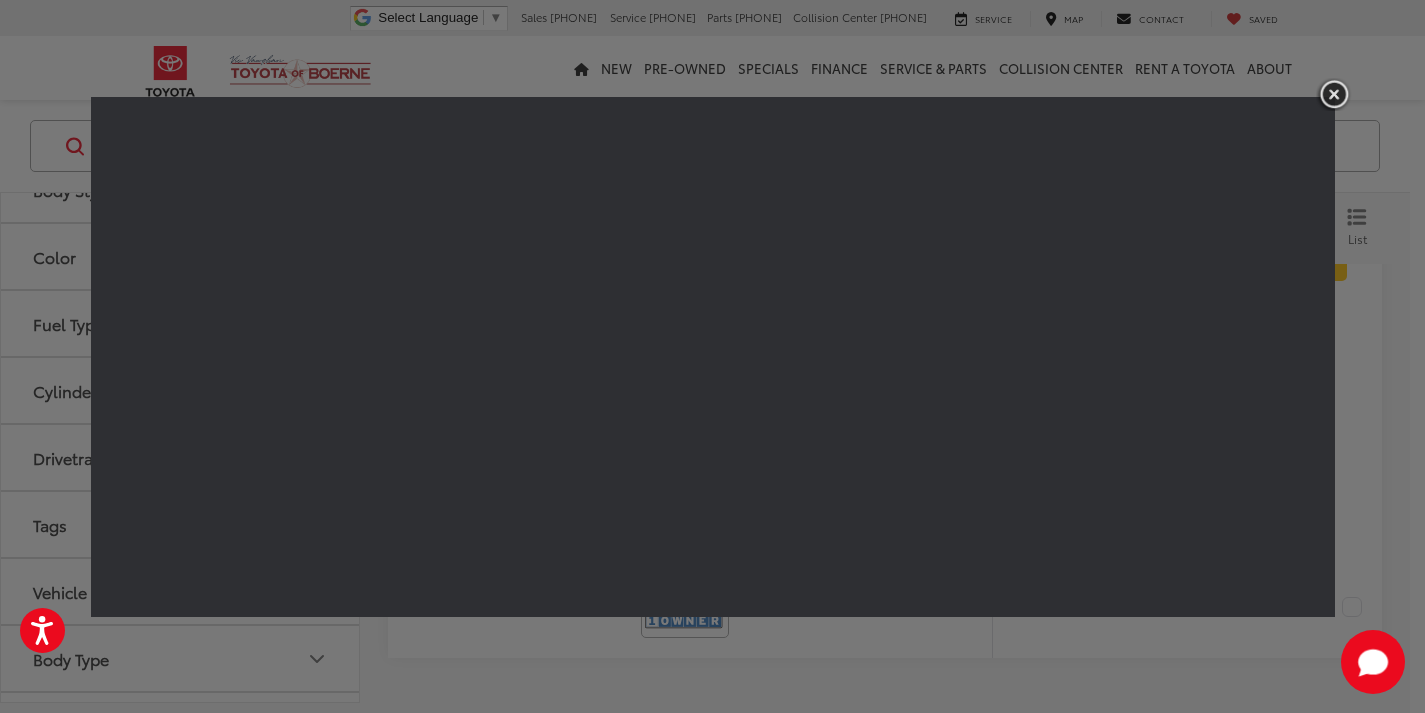 click at bounding box center [1334, 94] 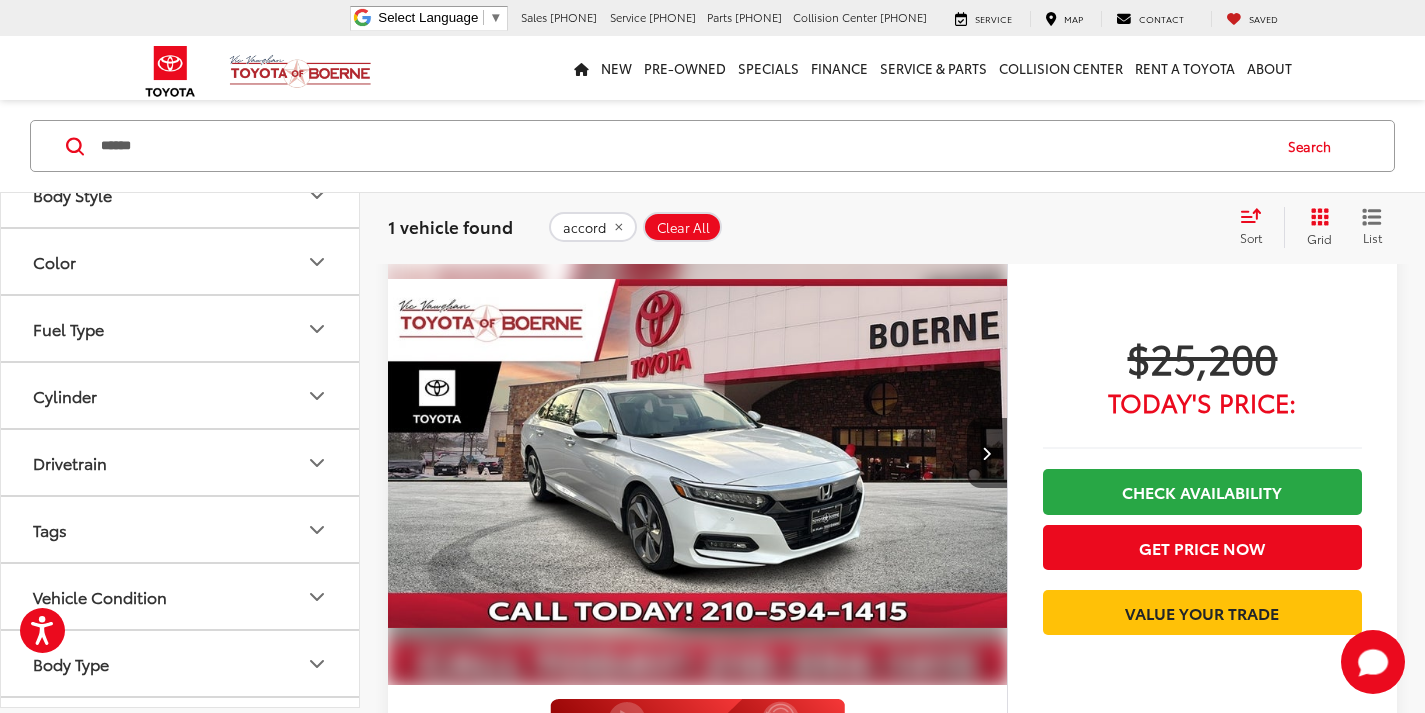 scroll, scrollTop: 0, scrollLeft: 0, axis: both 